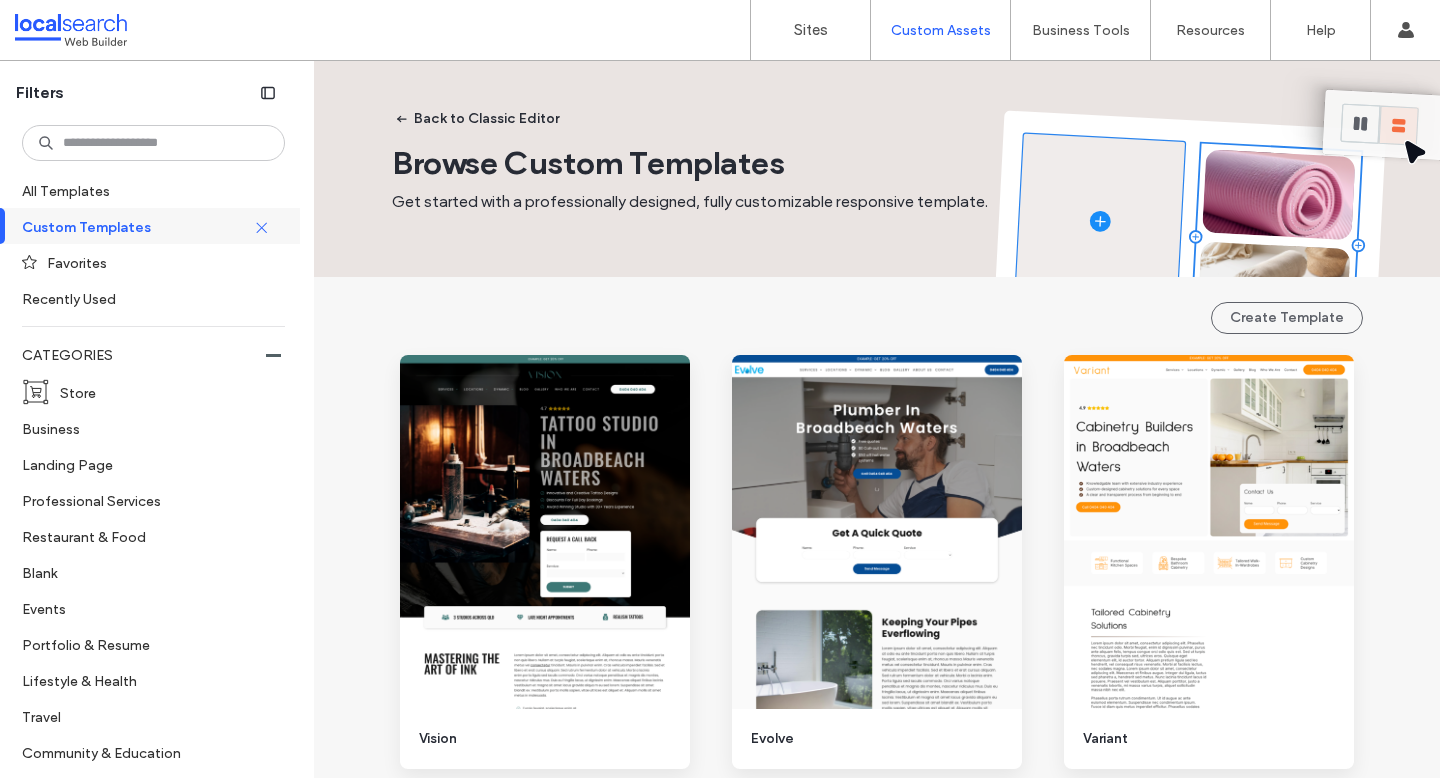 scroll, scrollTop: 0, scrollLeft: 0, axis: both 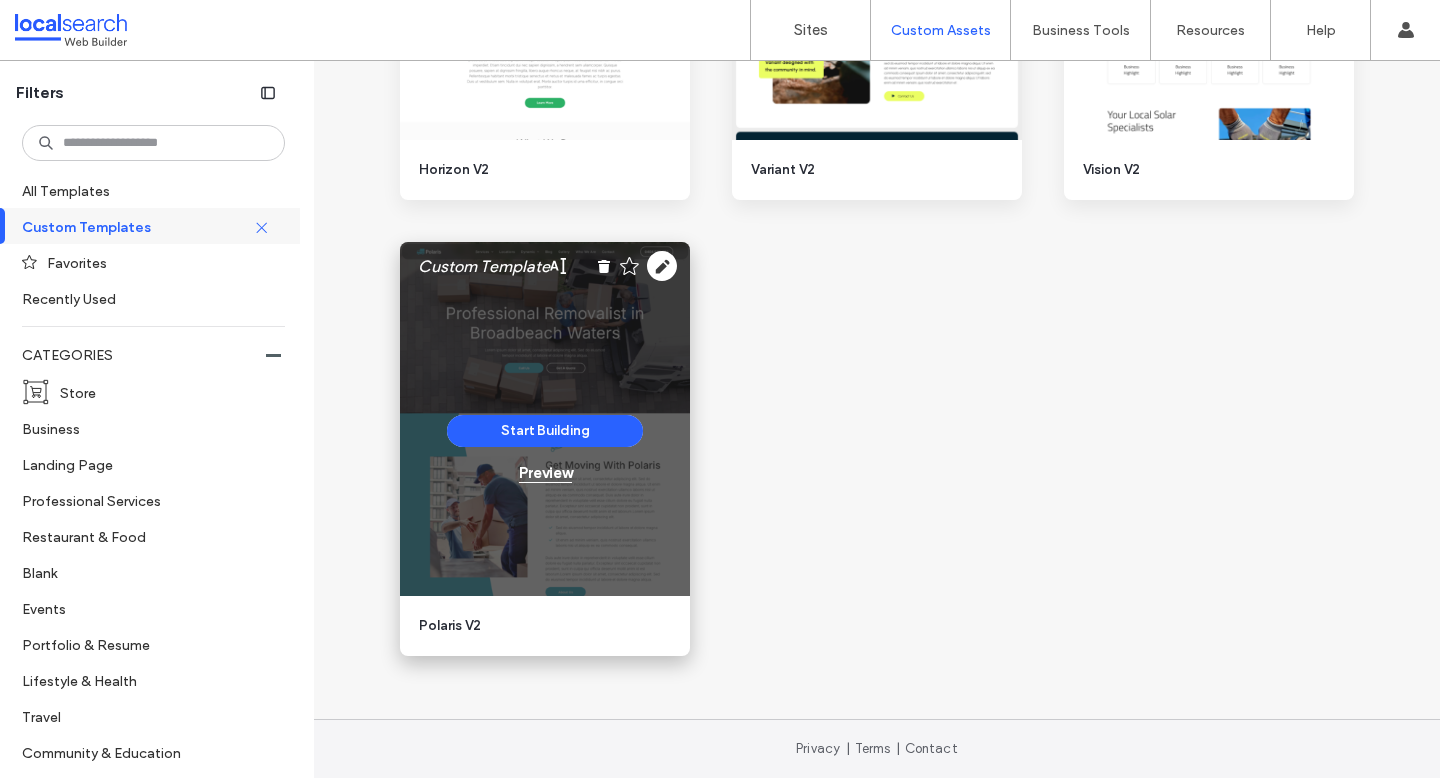 click on "Preview" at bounding box center (545, 473) 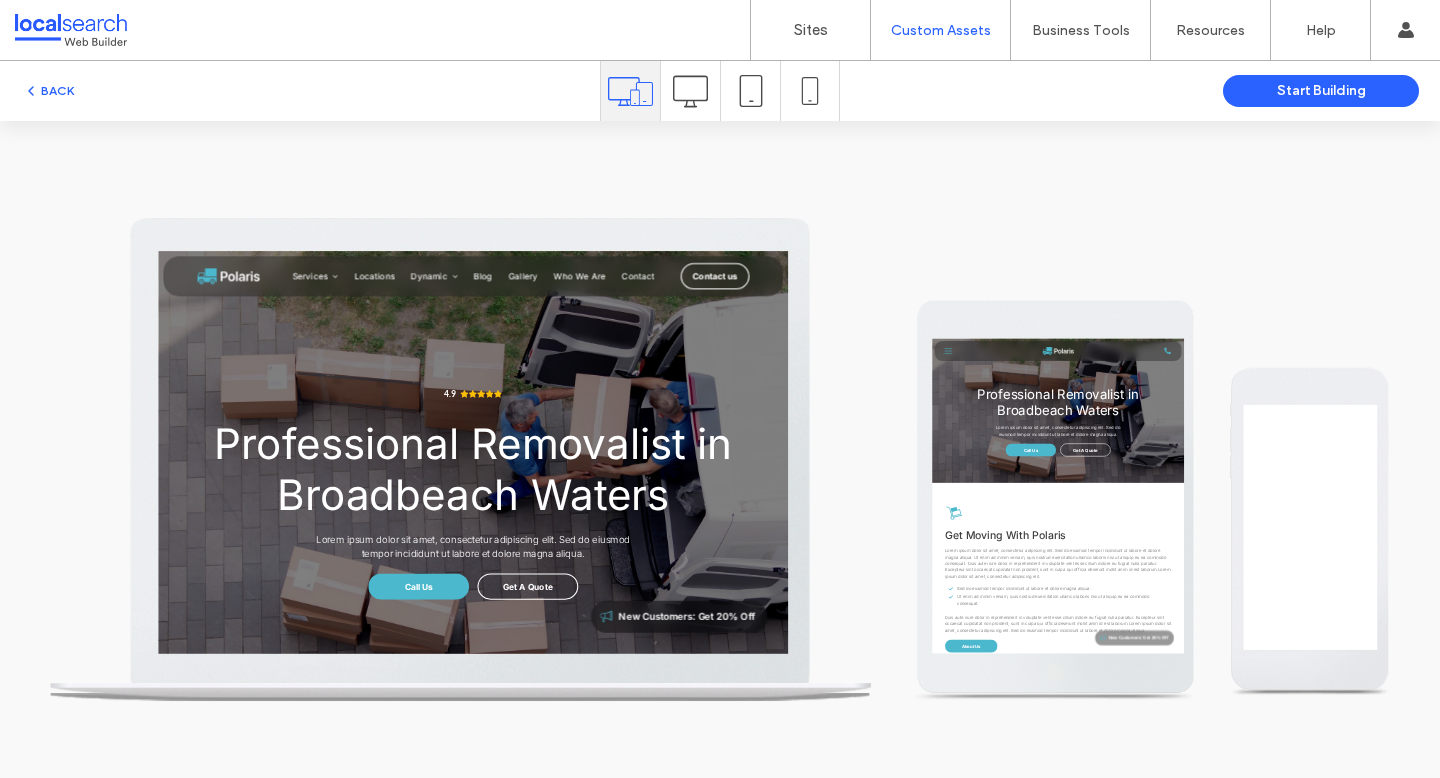 scroll, scrollTop: 0, scrollLeft: 0, axis: both 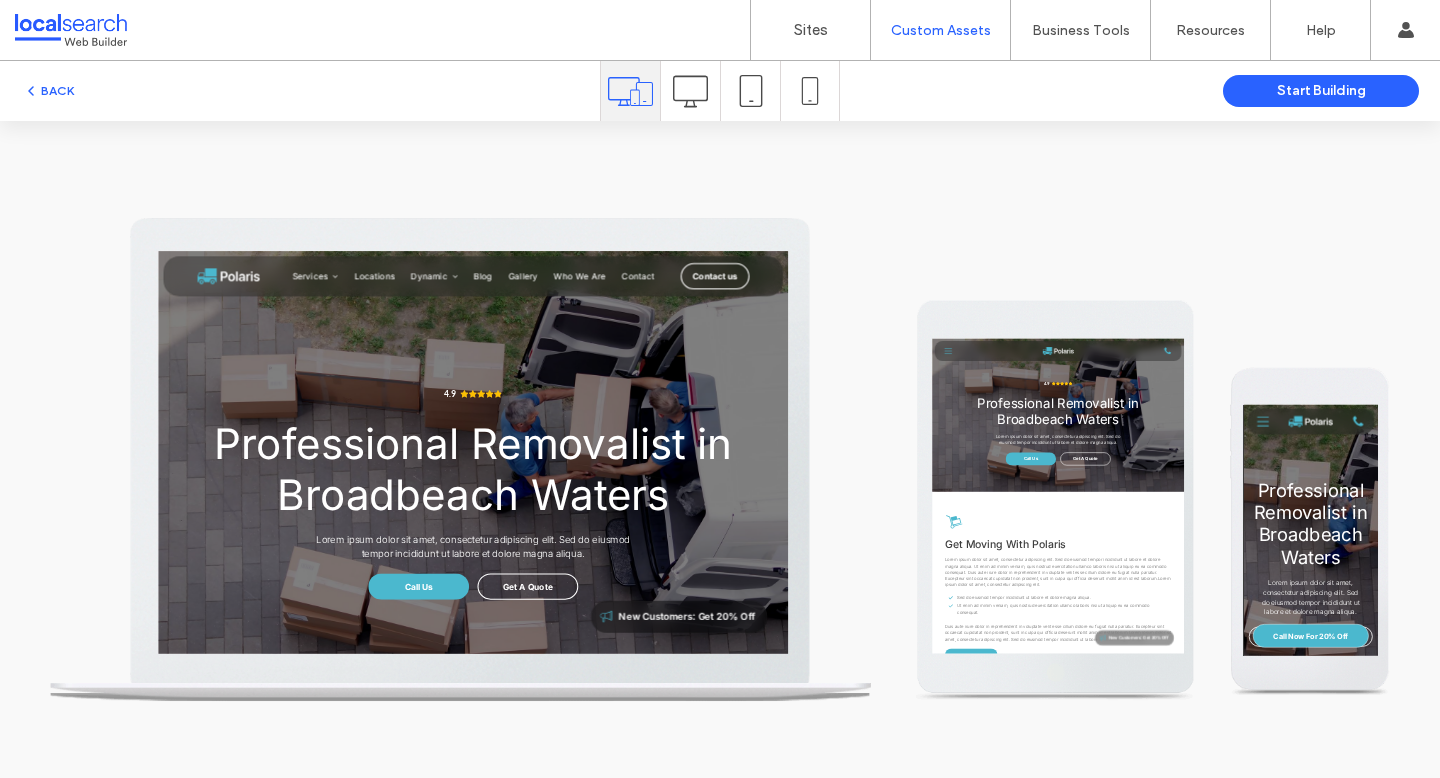 click 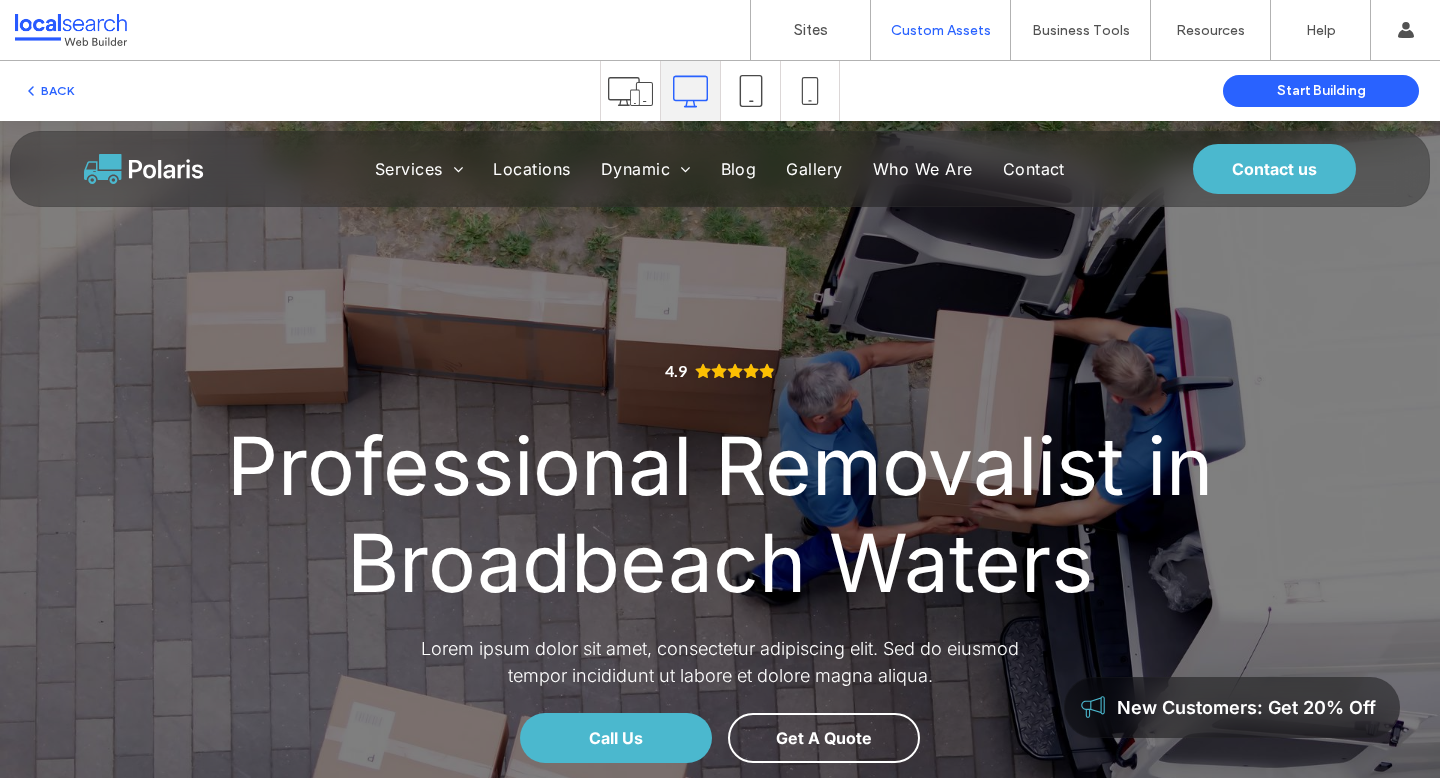scroll, scrollTop: 18, scrollLeft: 0, axis: vertical 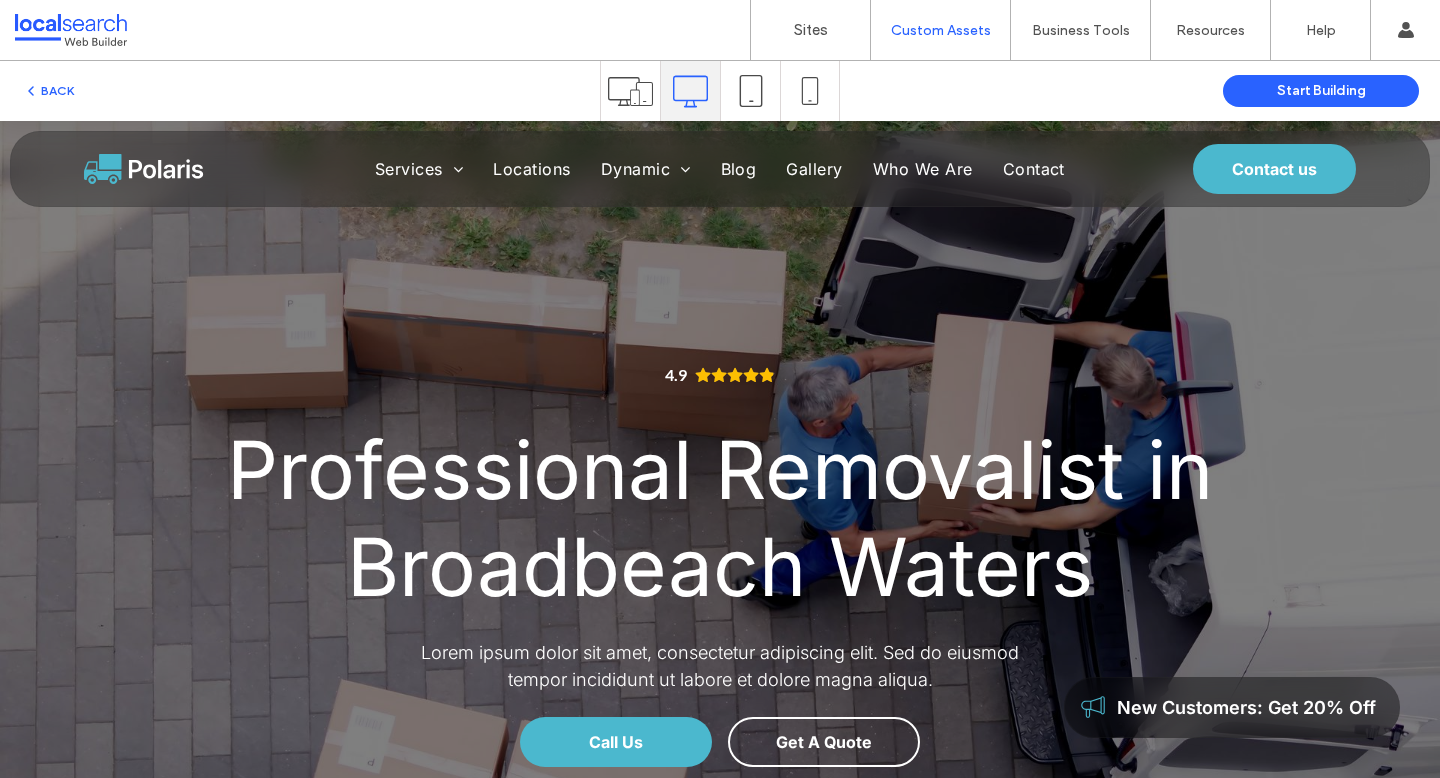 click on "Locations" at bounding box center (531, 169) 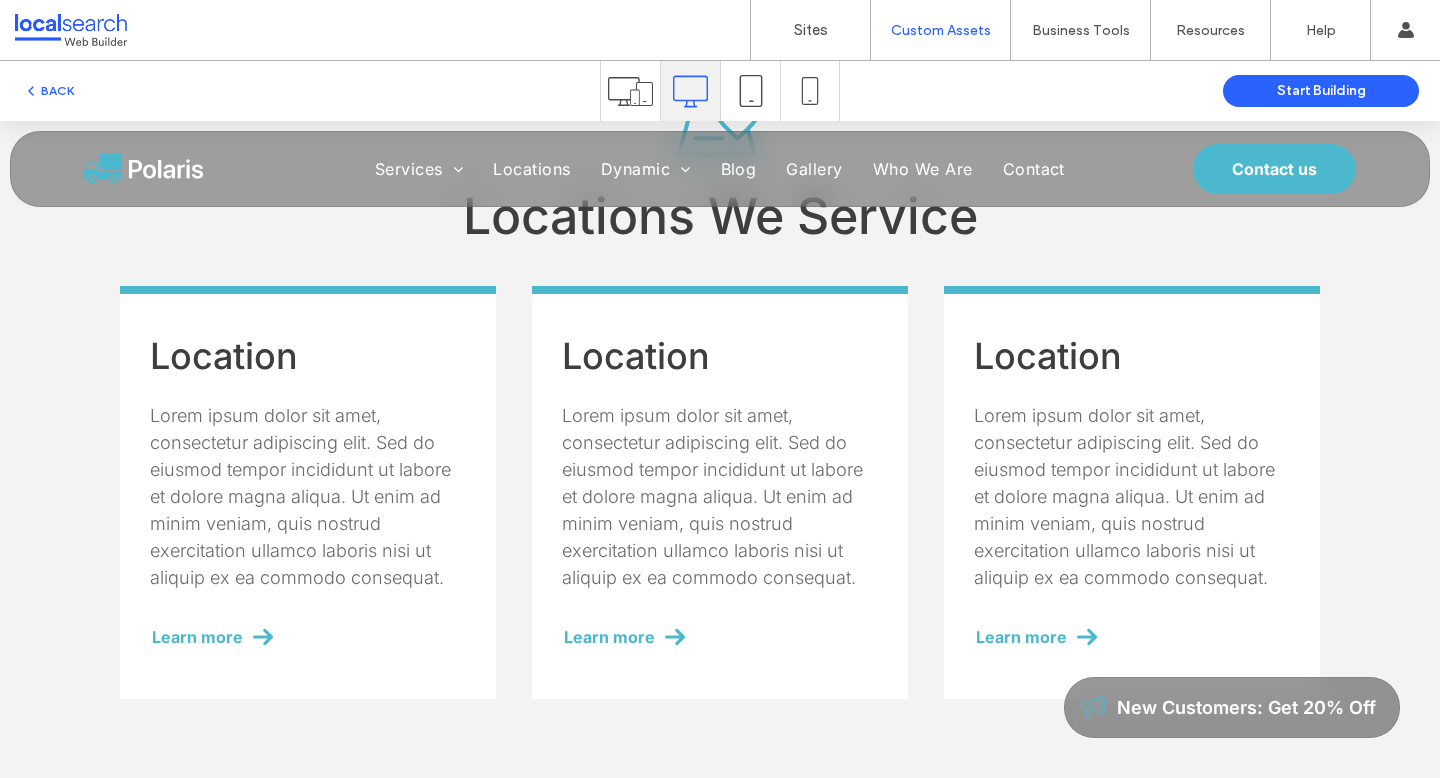 scroll, scrollTop: 847, scrollLeft: 0, axis: vertical 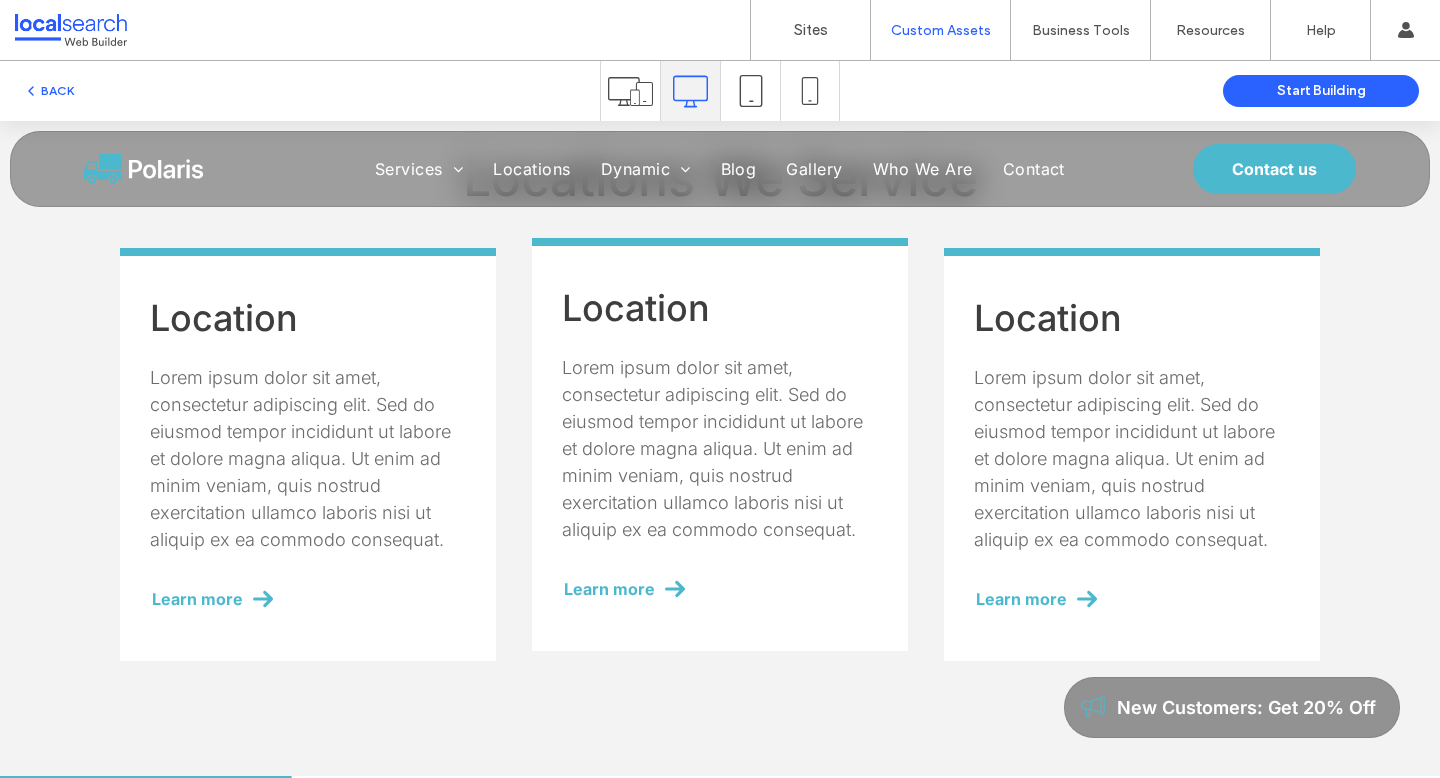 click on "Location" at bounding box center (636, 308) 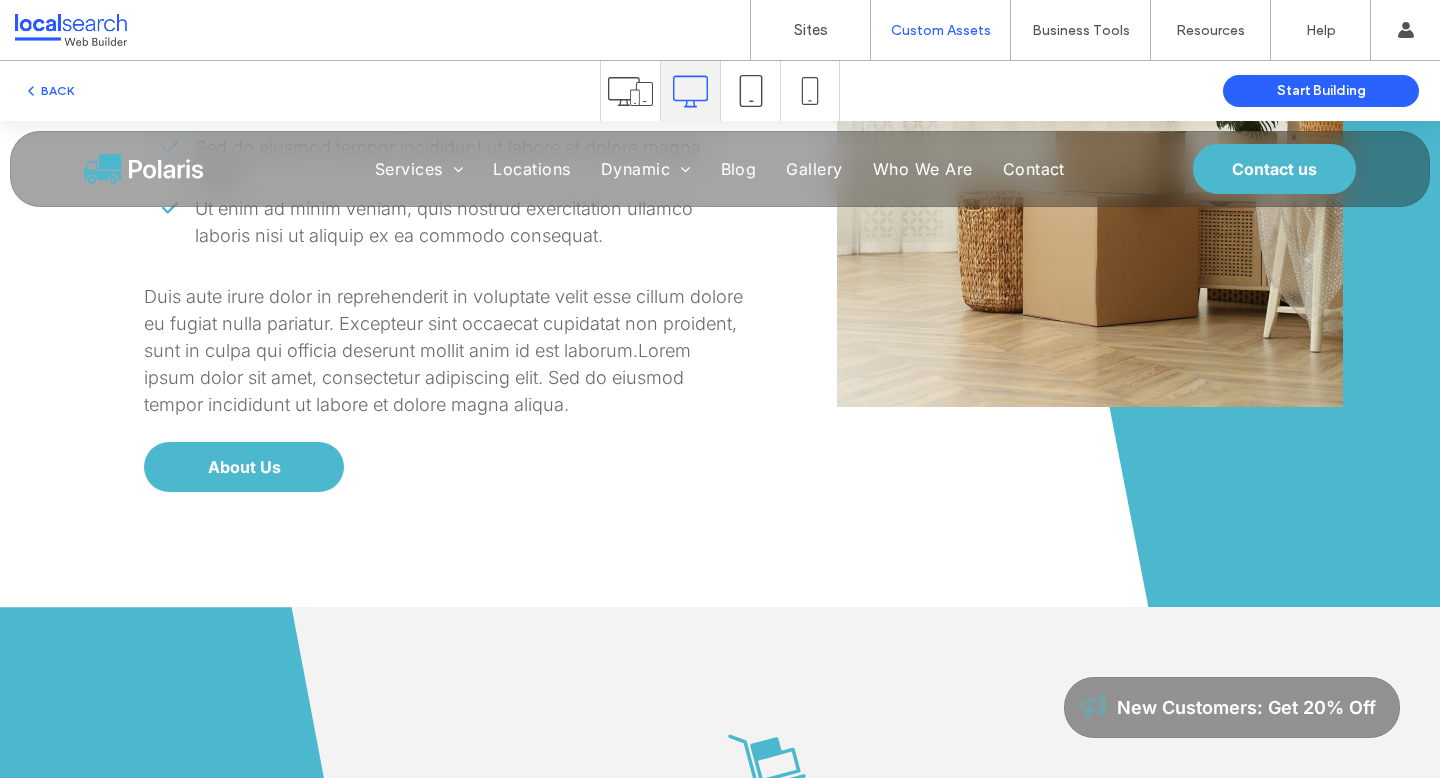 scroll, scrollTop: 4156, scrollLeft: 0, axis: vertical 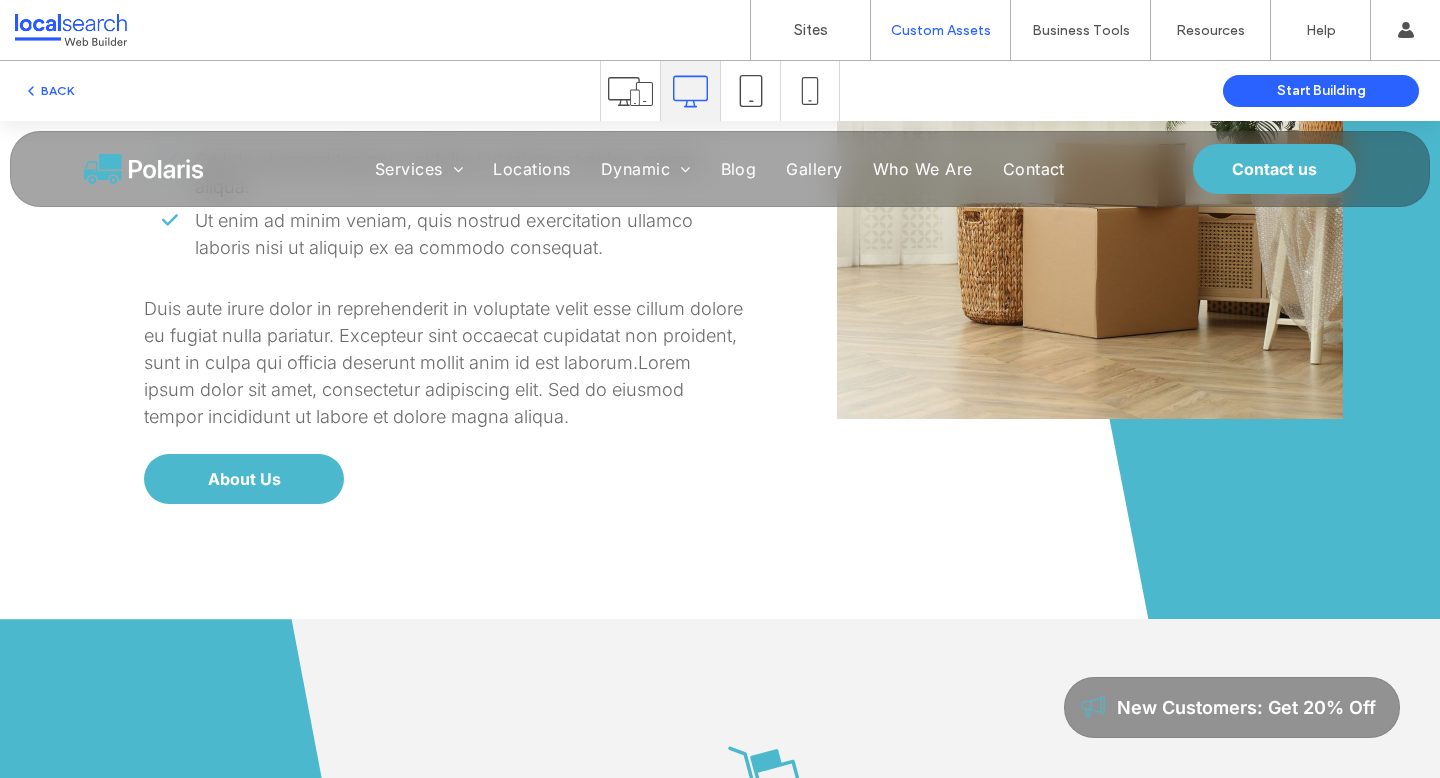 click on "Locations" at bounding box center [531, 169] 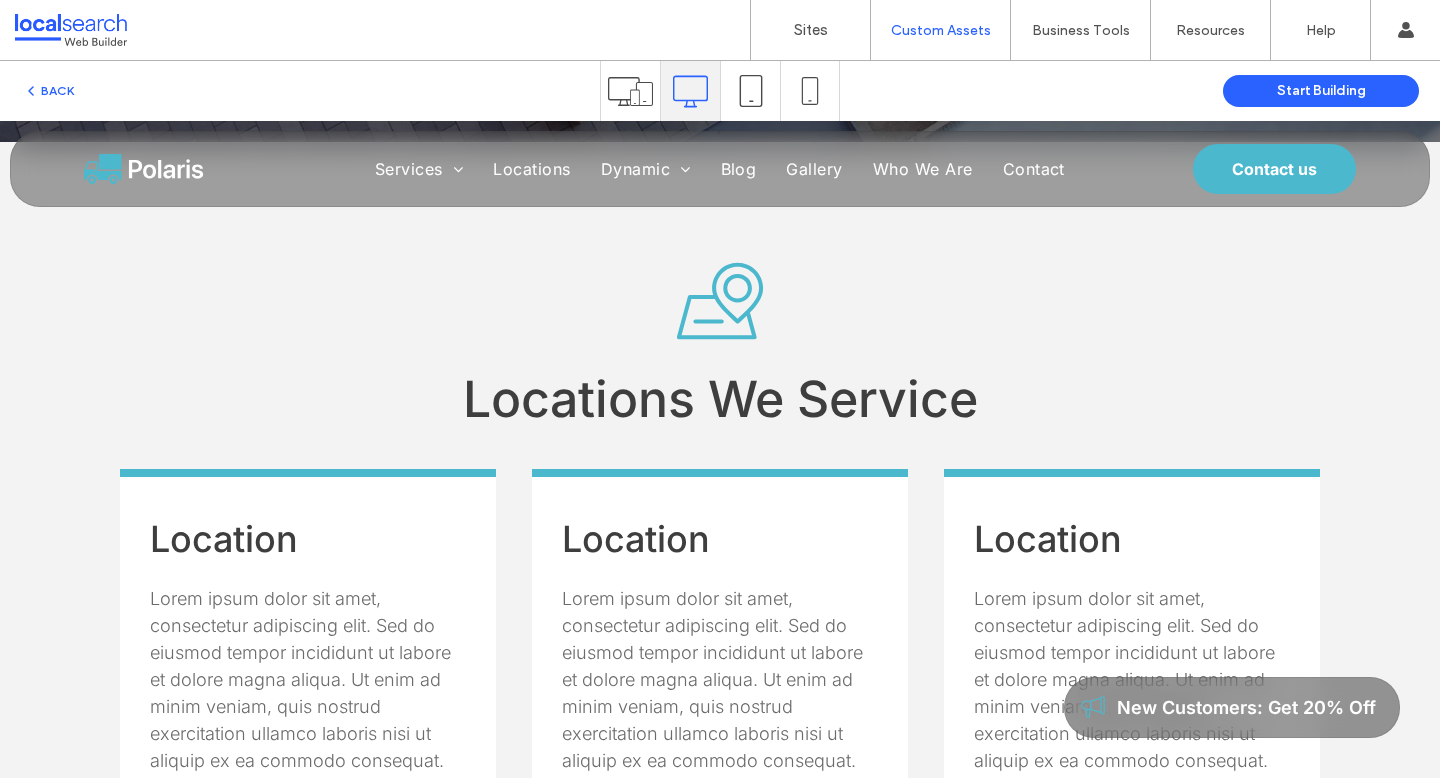 scroll, scrollTop: 625, scrollLeft: 0, axis: vertical 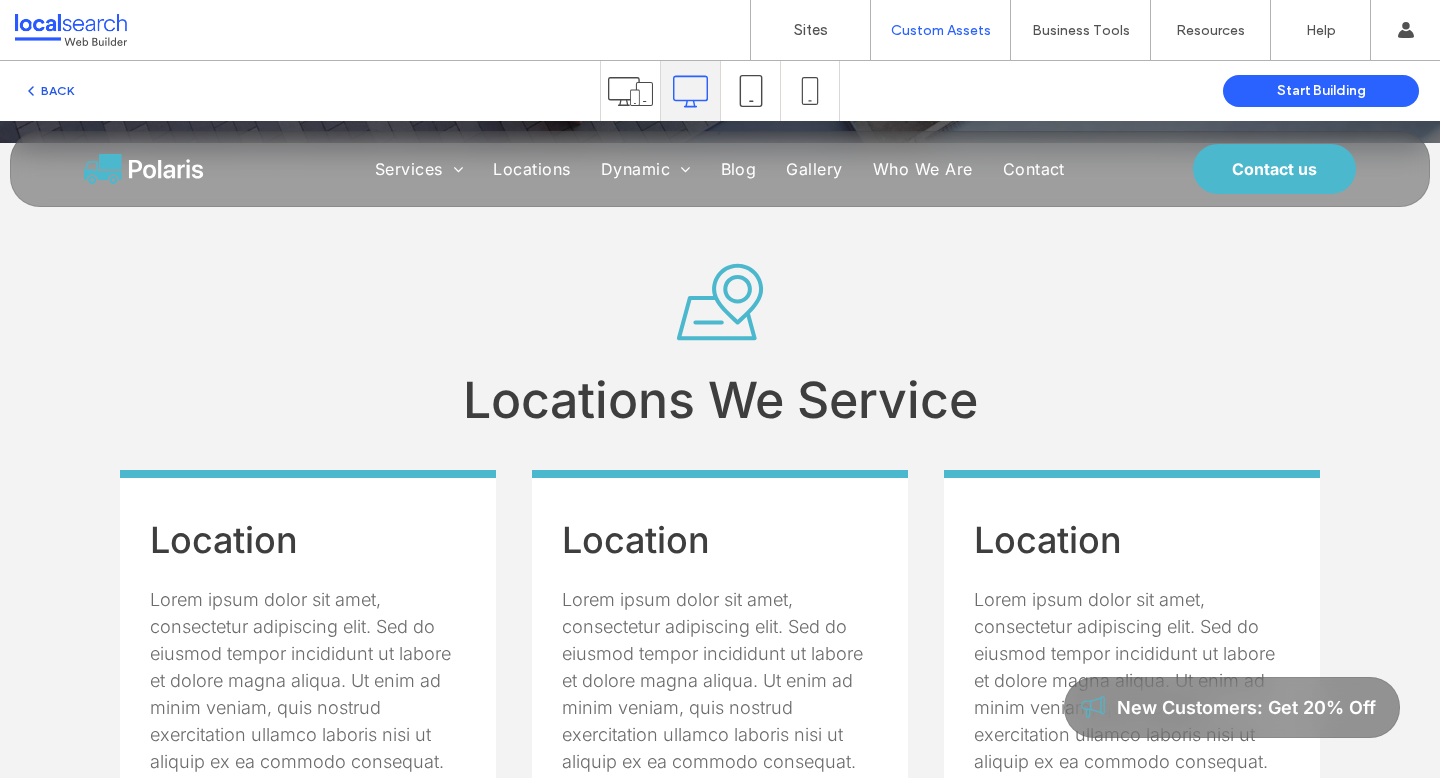 click on "BACK" at bounding box center (48, 91) 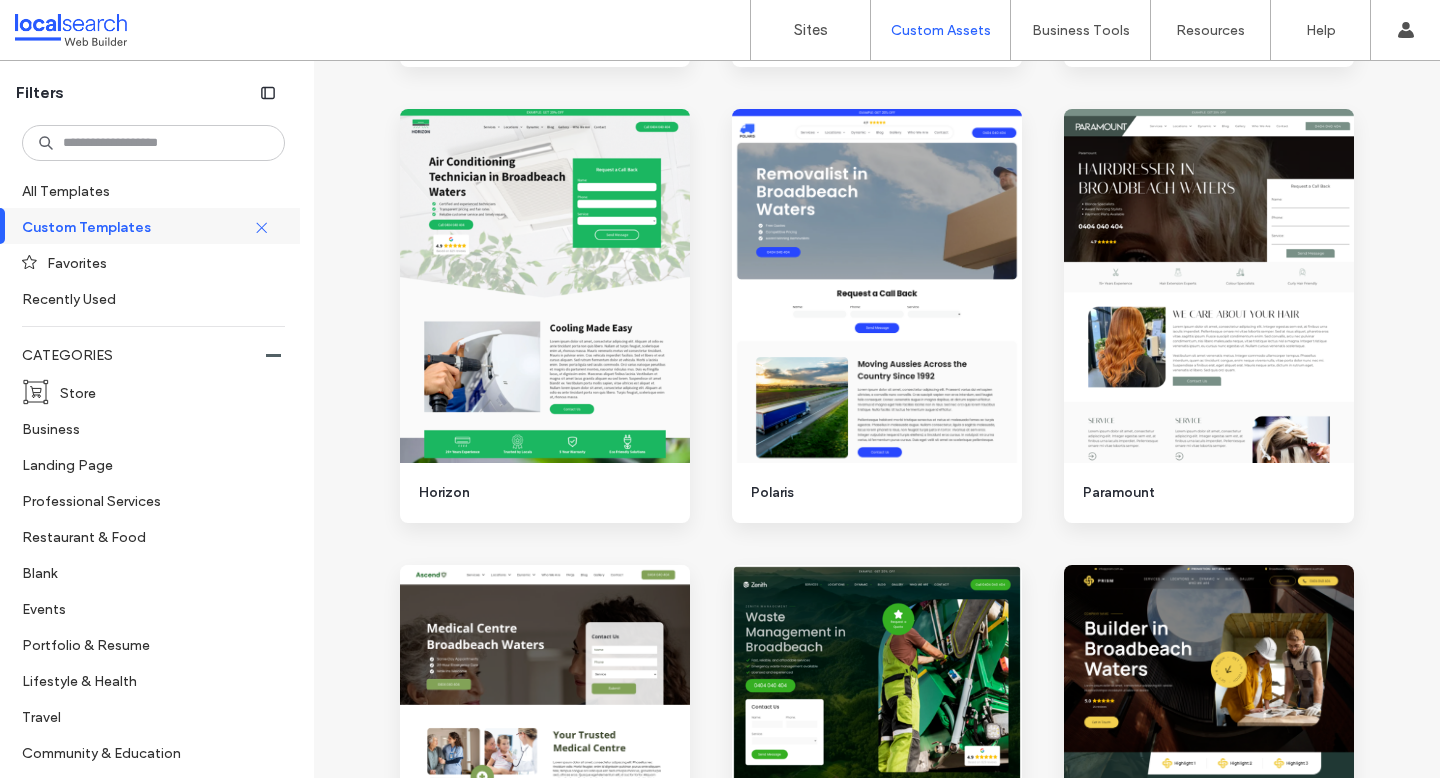 scroll, scrollTop: 1153, scrollLeft: 0, axis: vertical 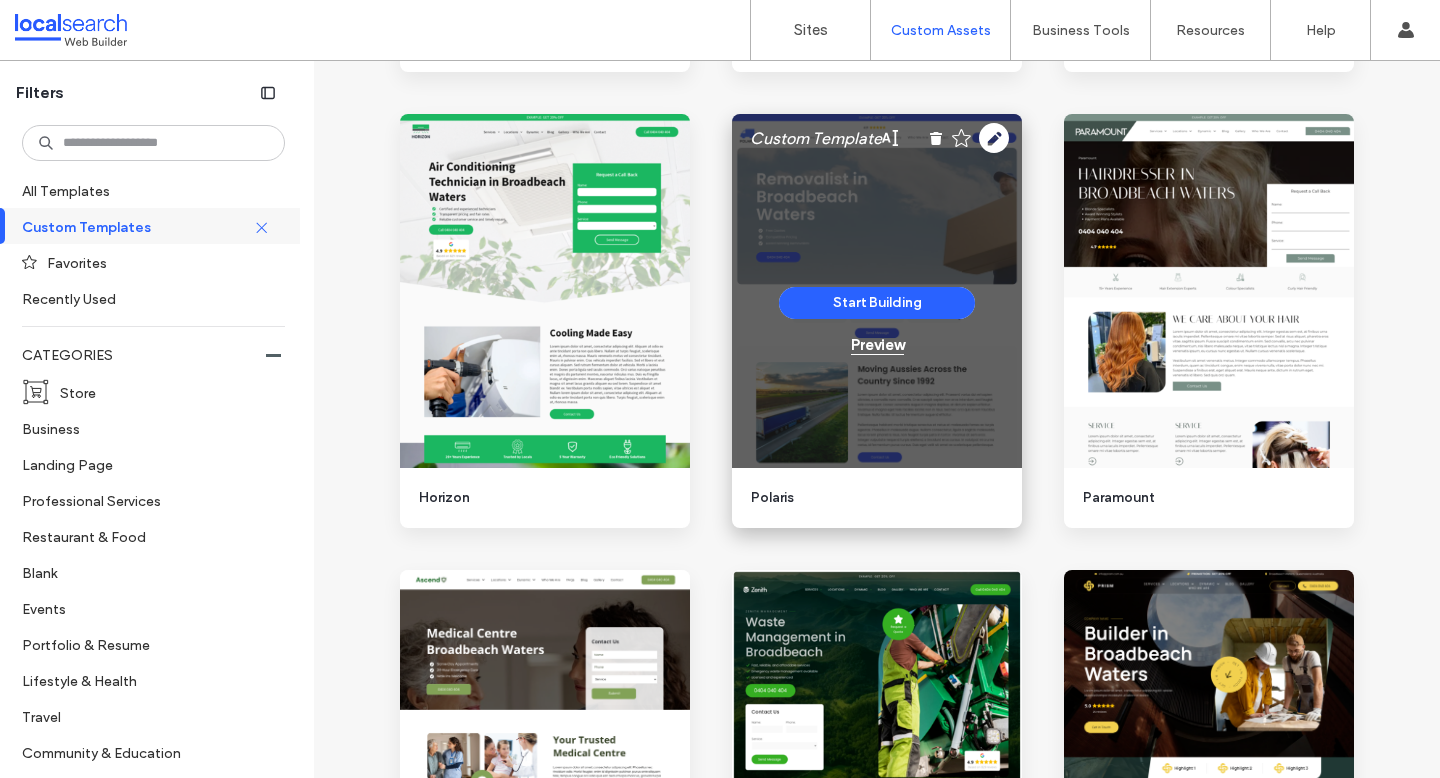 click on "Preview" at bounding box center [877, 345] 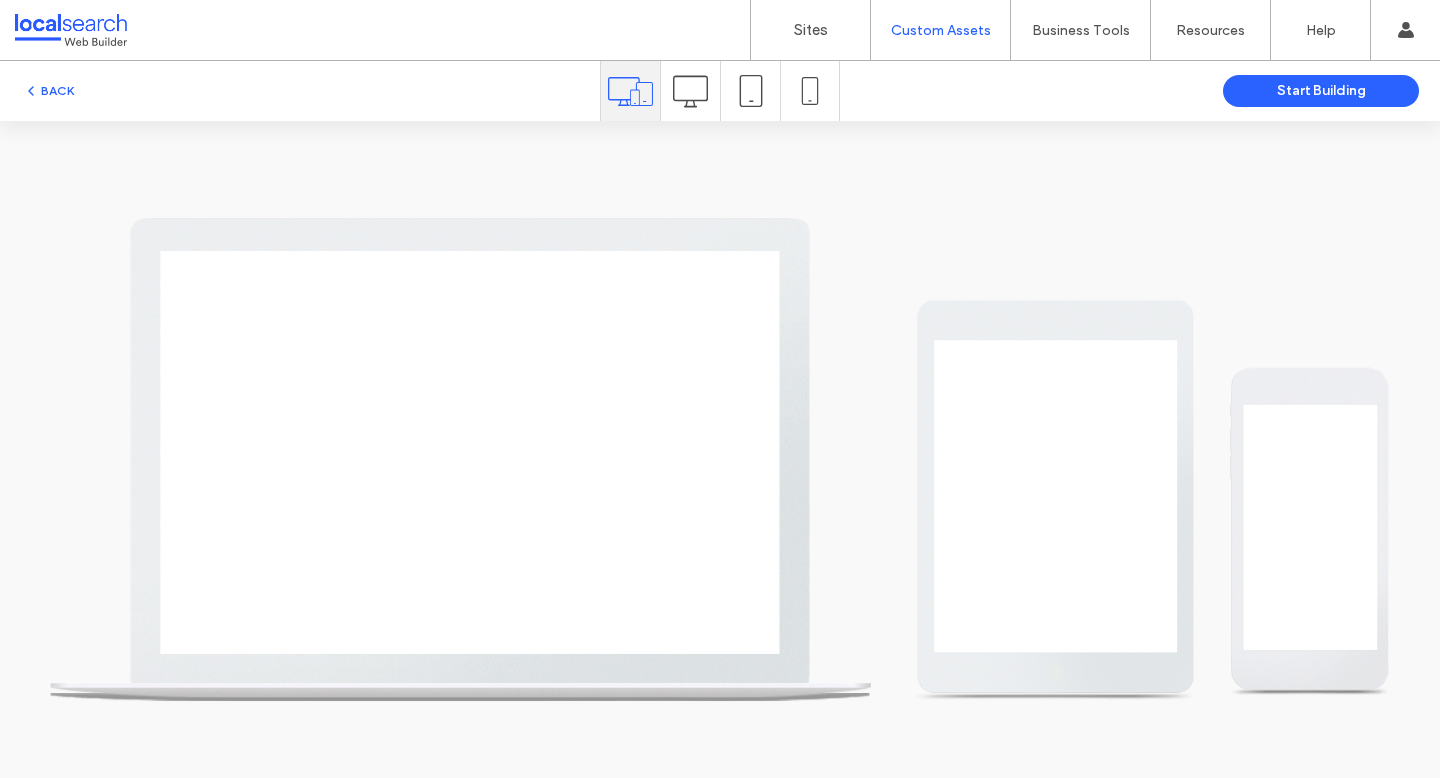 click 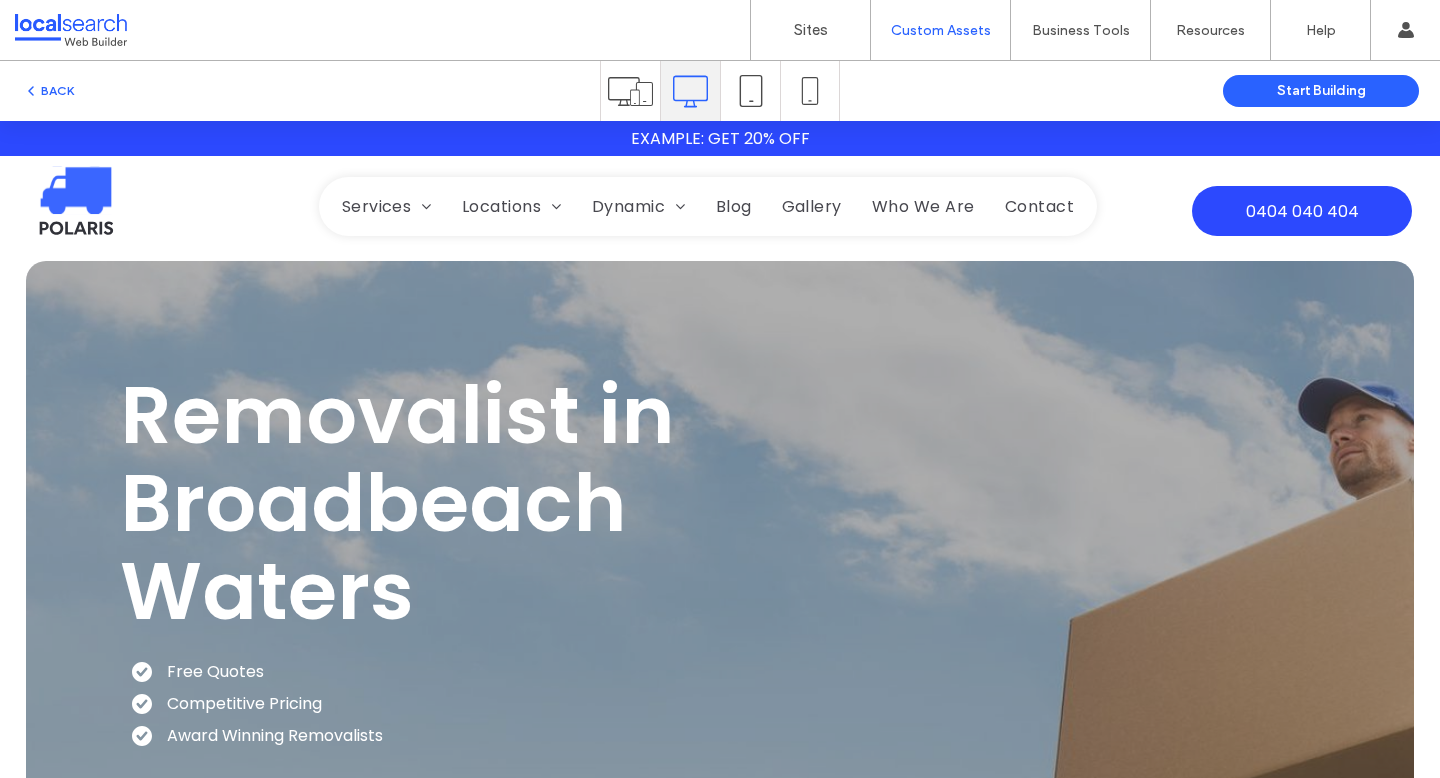 scroll, scrollTop: 0, scrollLeft: 0, axis: both 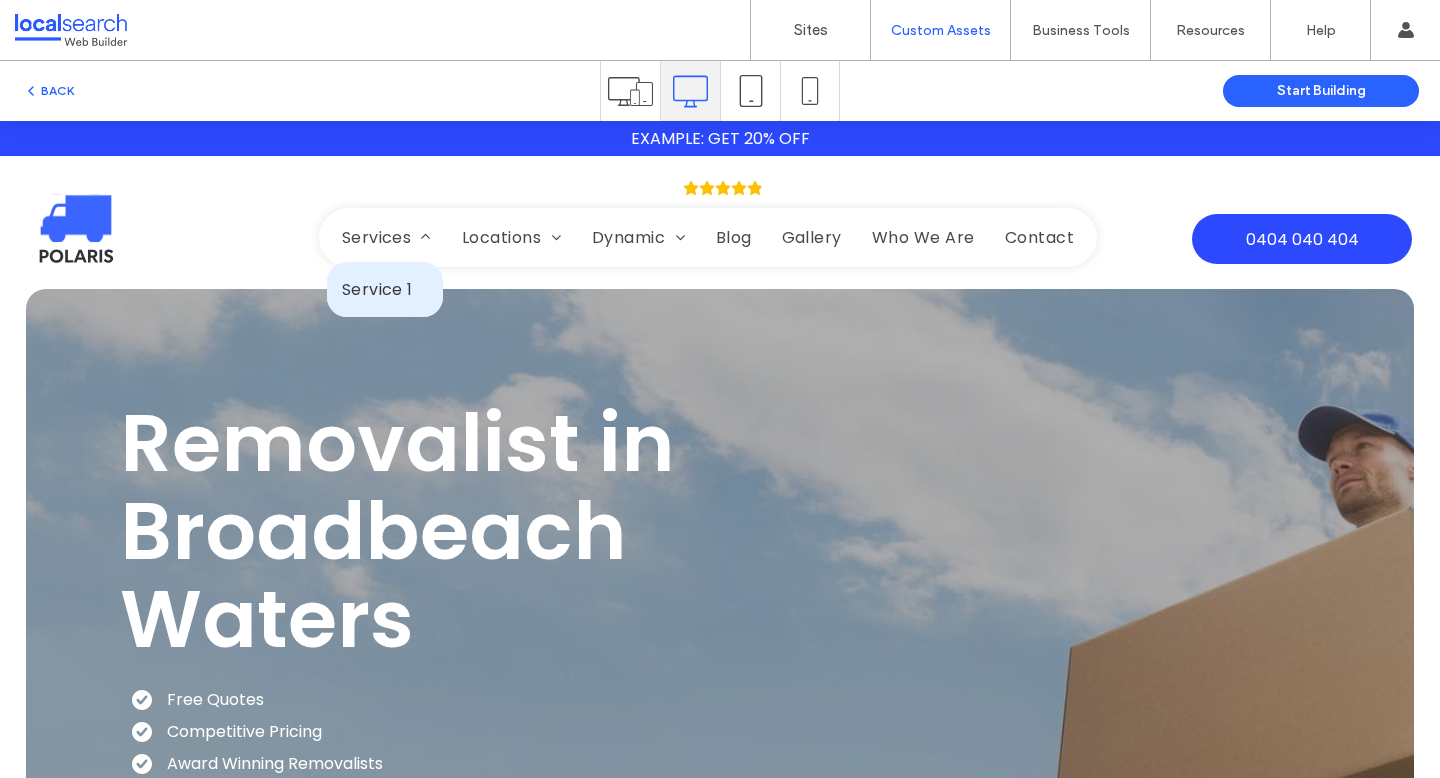 click on "Service 1" at bounding box center (377, 289) 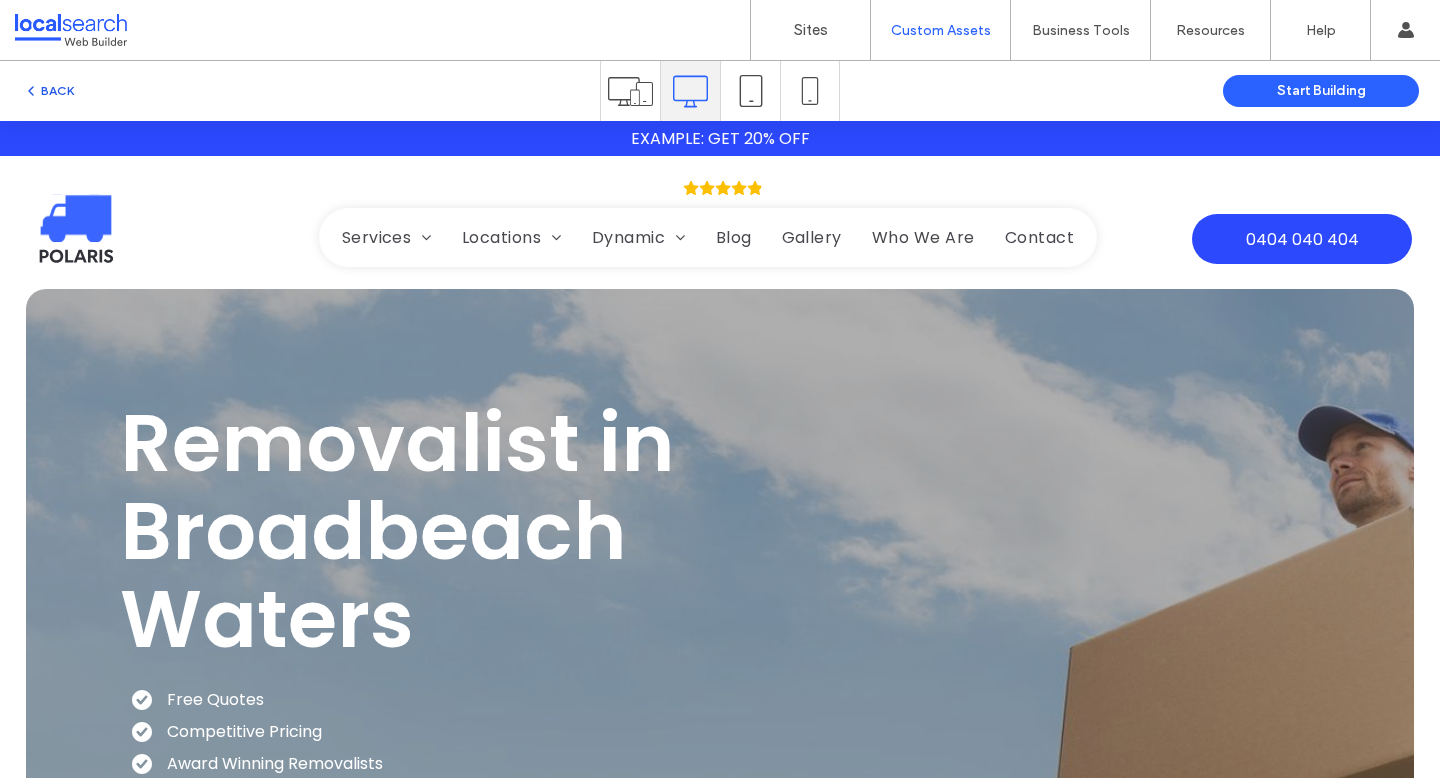 scroll, scrollTop: 0, scrollLeft: 0, axis: both 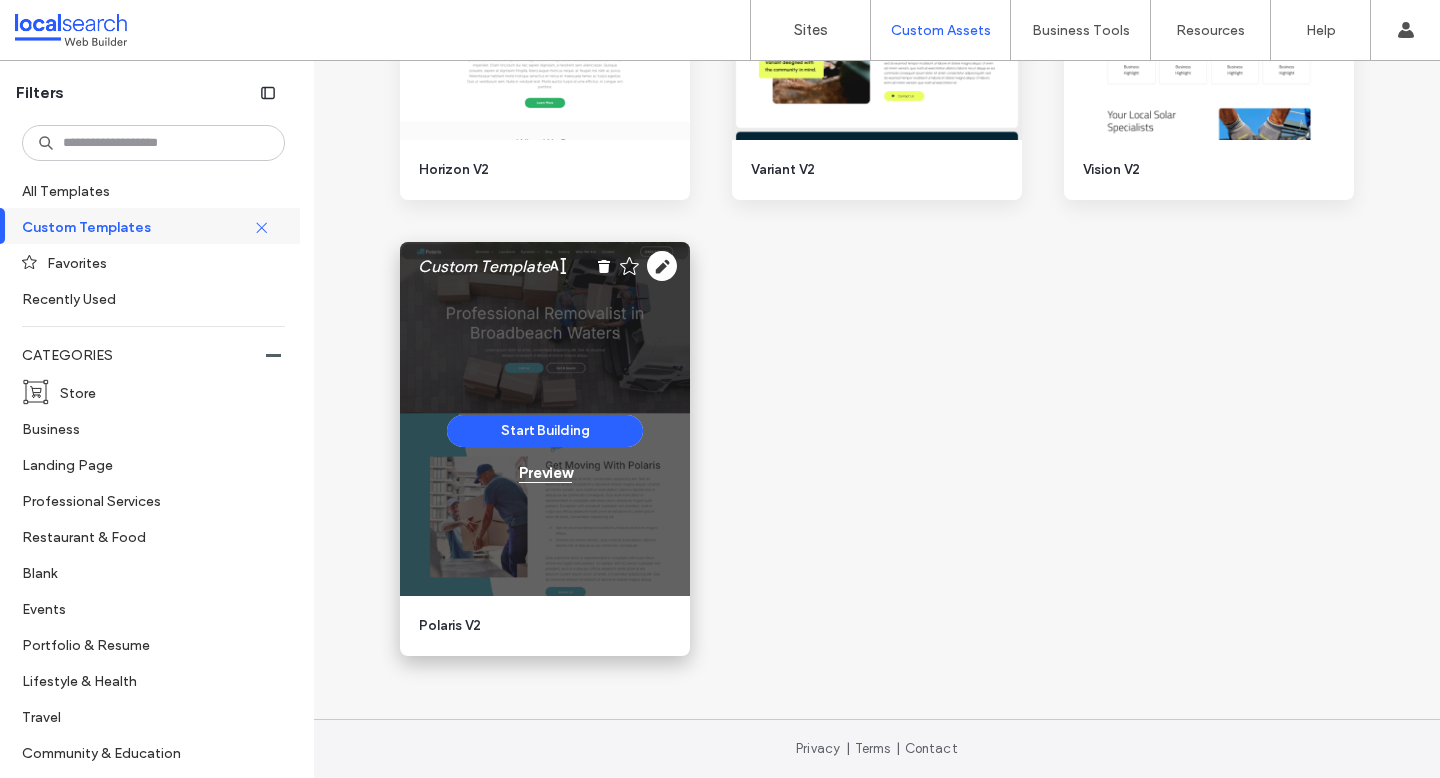 click on "Preview" at bounding box center [545, 473] 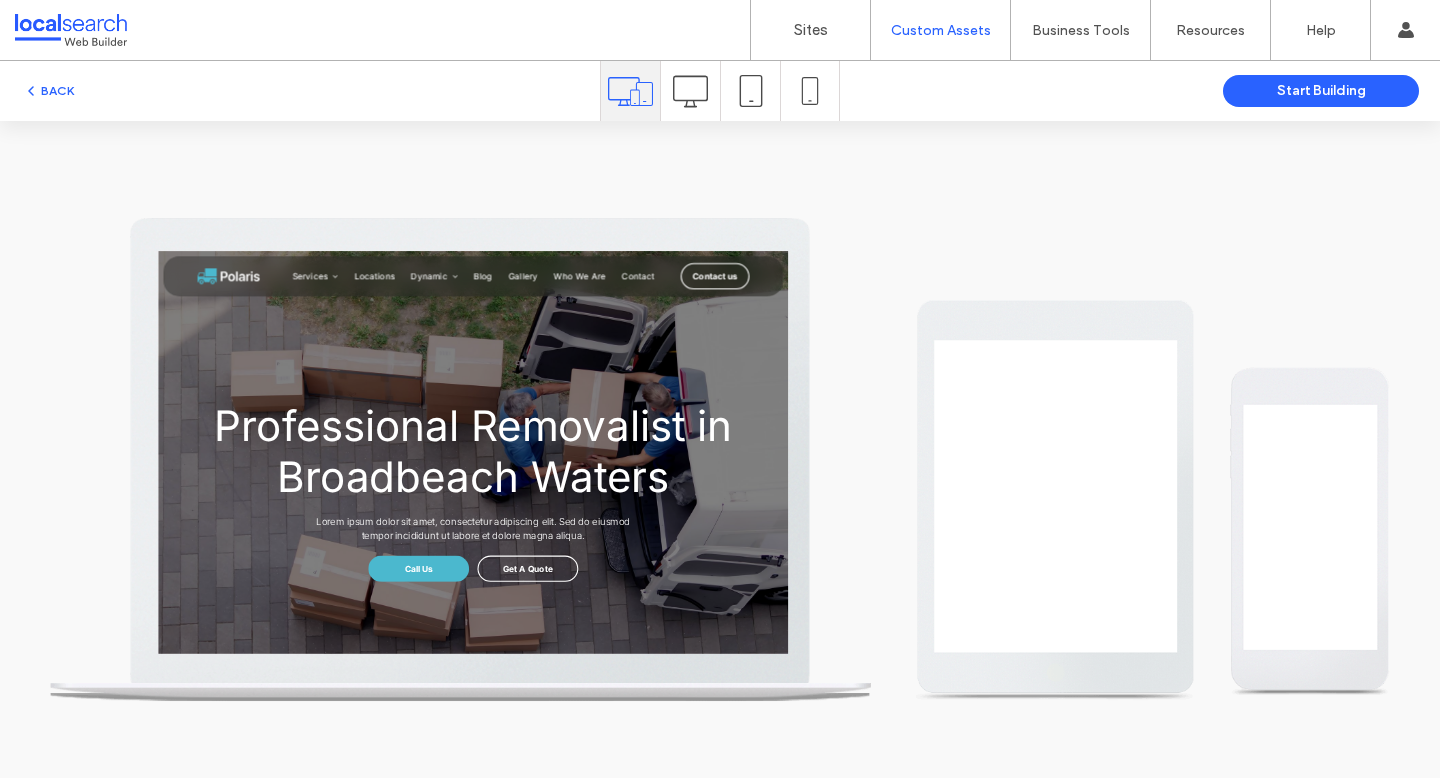 scroll, scrollTop: 0, scrollLeft: 0, axis: both 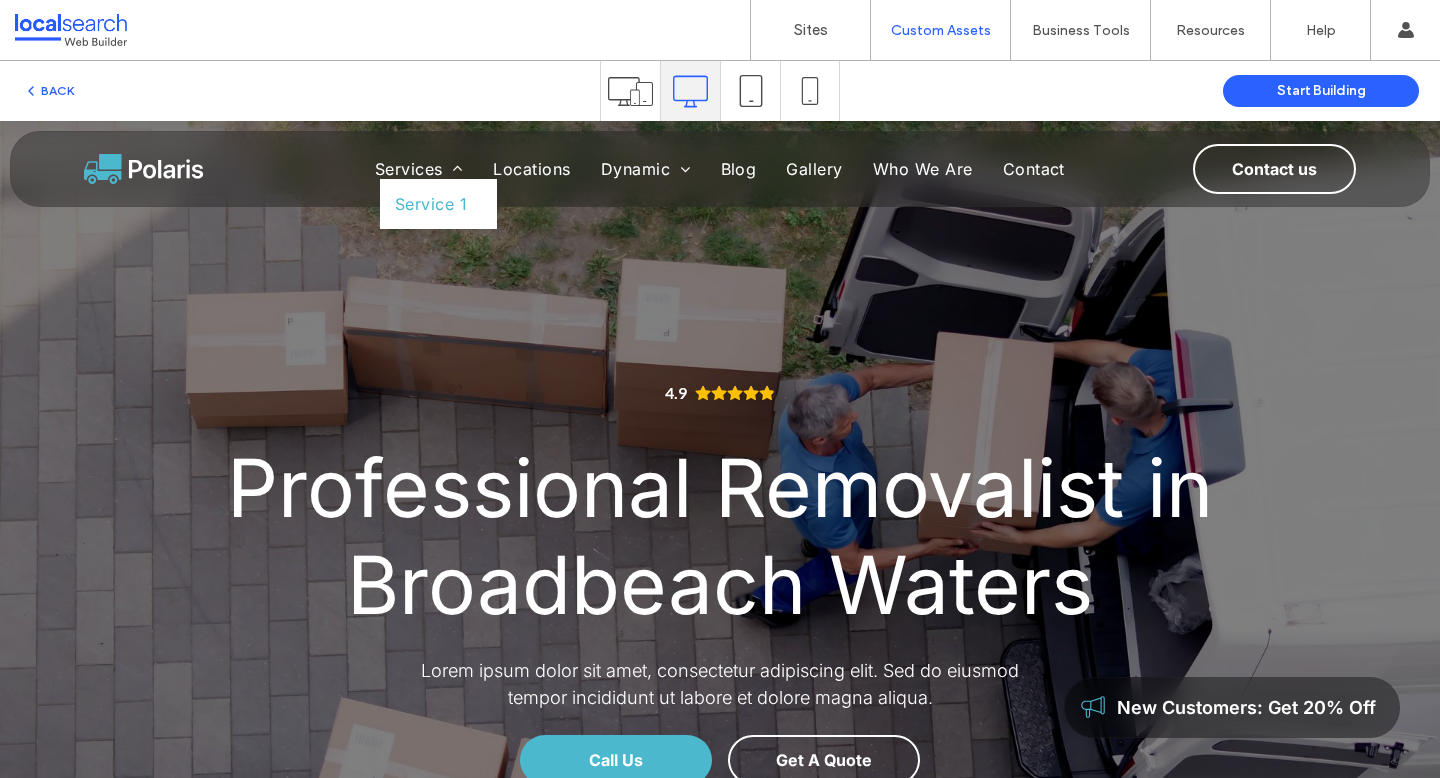 click on "Service 1" at bounding box center [431, 204] 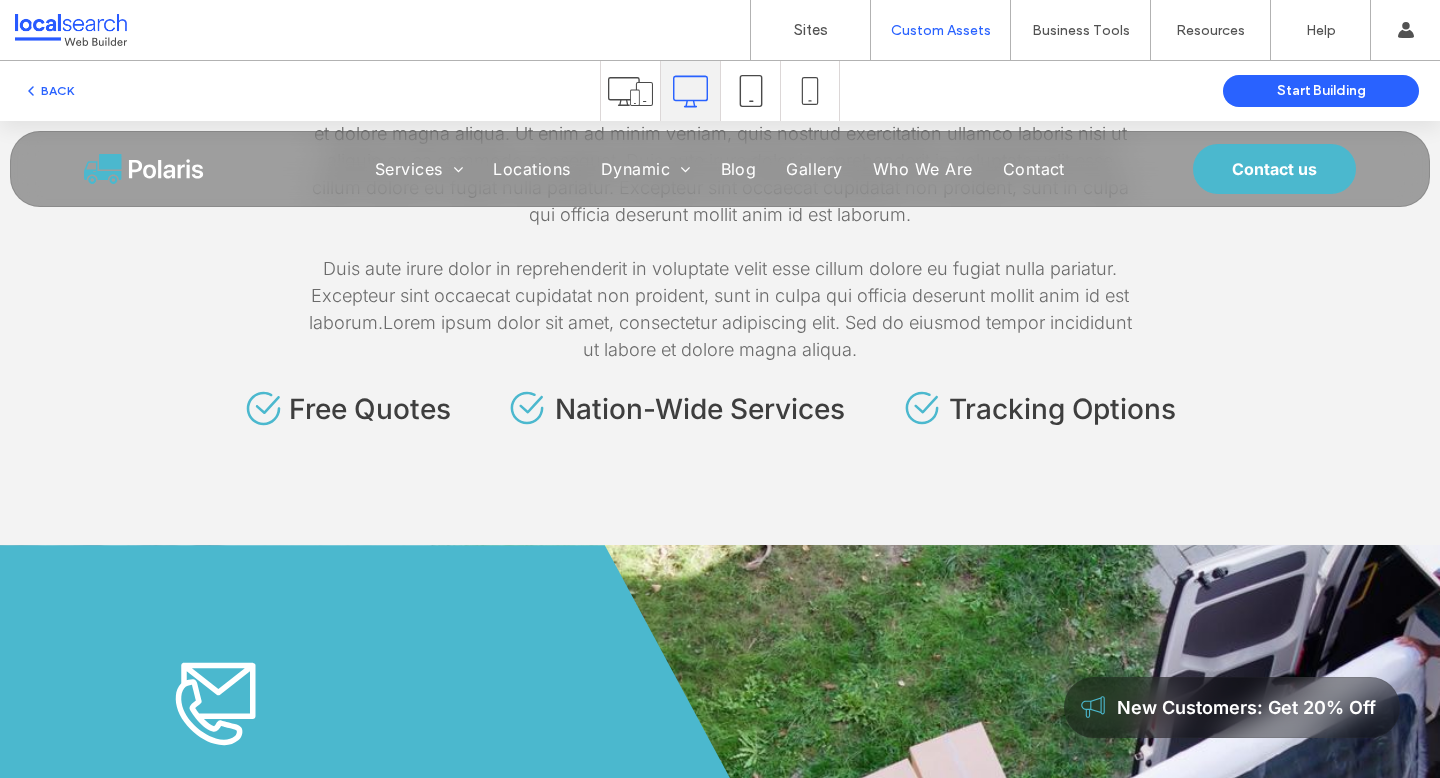 scroll, scrollTop: 2116, scrollLeft: 0, axis: vertical 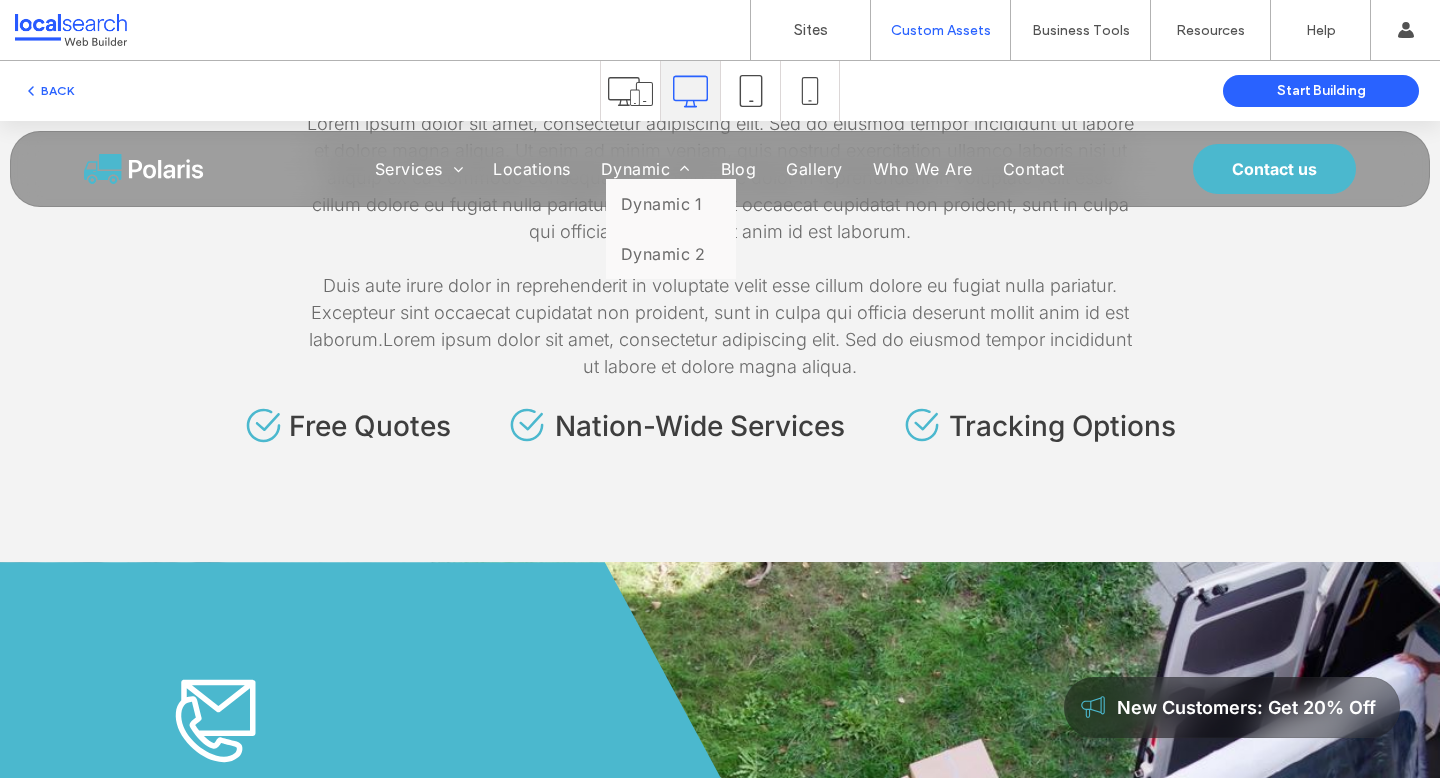 click on "Dynamic" at bounding box center (646, 169) 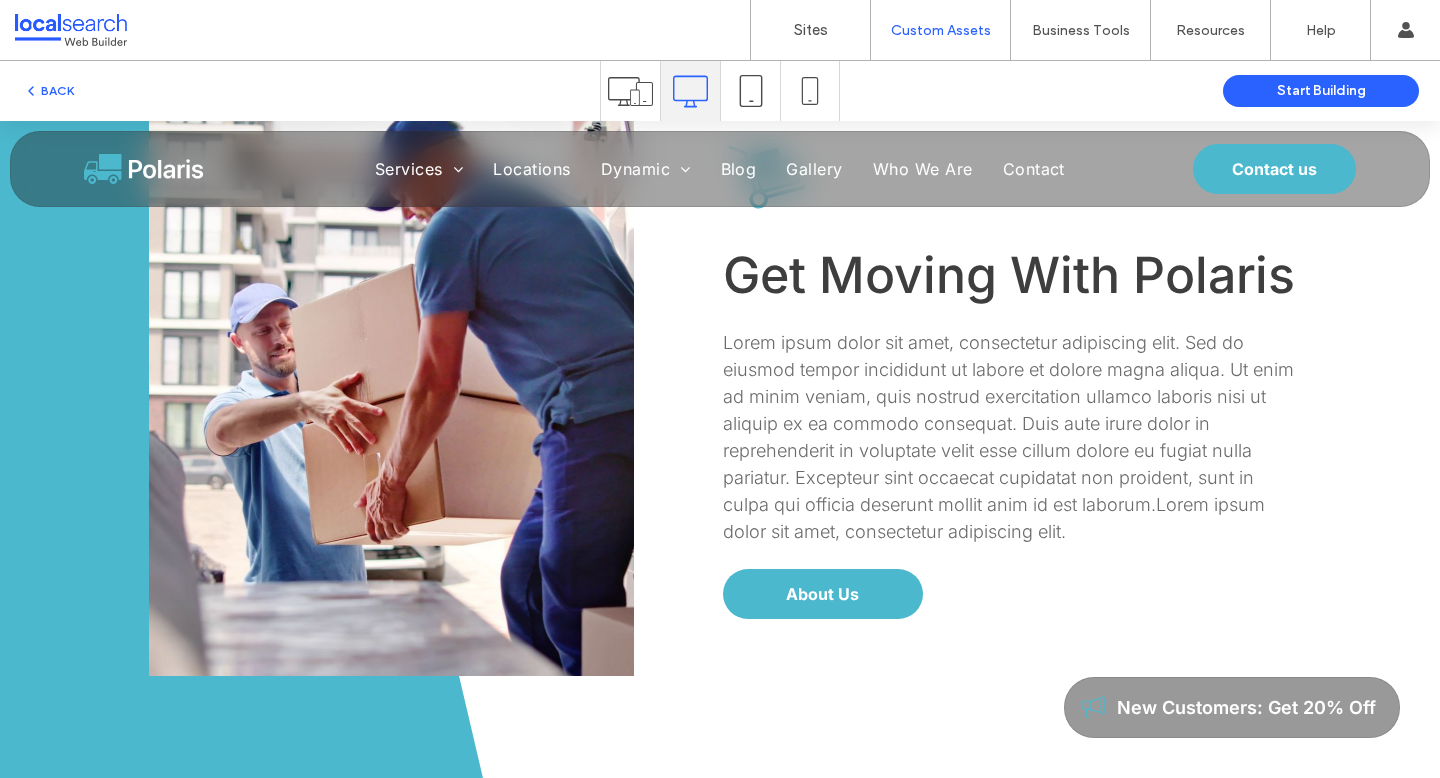 scroll, scrollTop: 808, scrollLeft: 0, axis: vertical 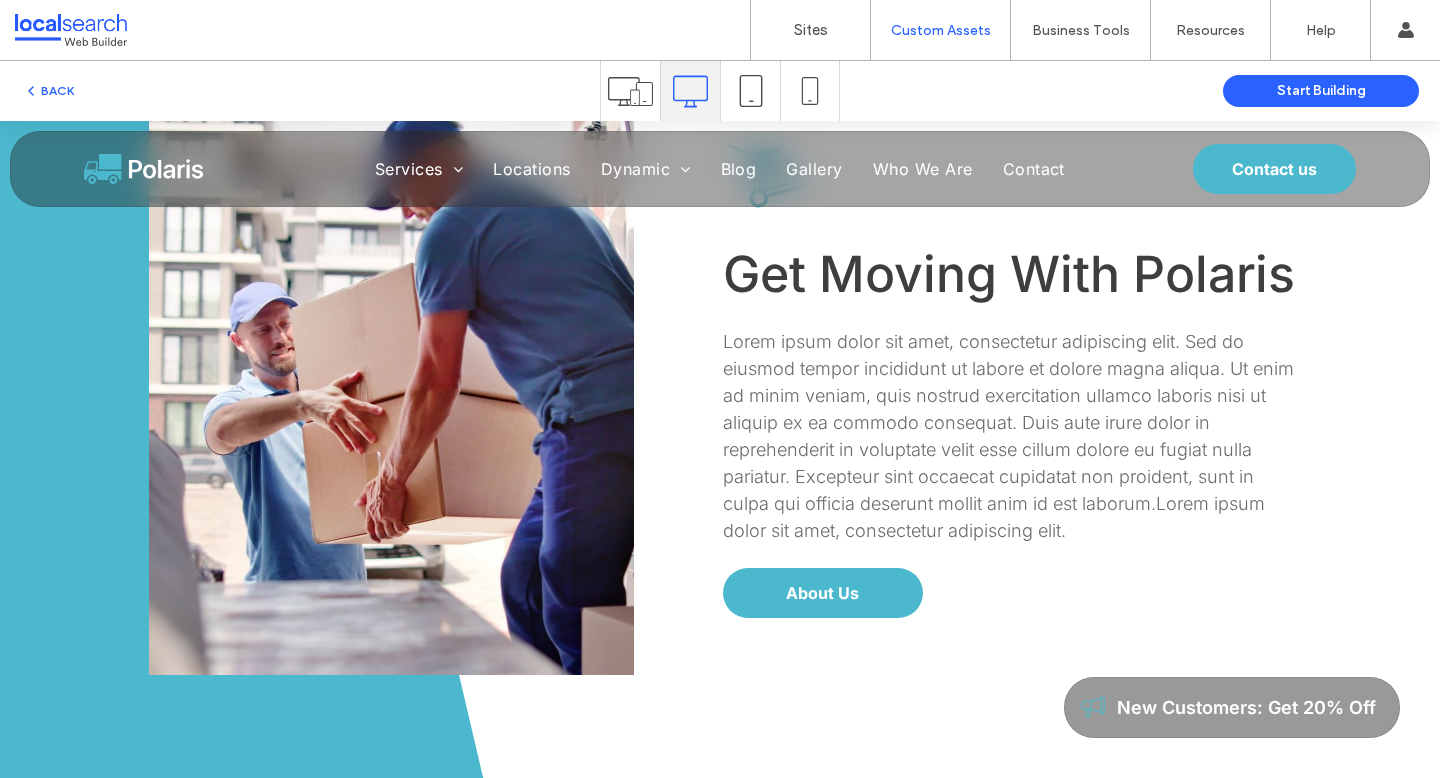click on "Blog" at bounding box center (739, 169) 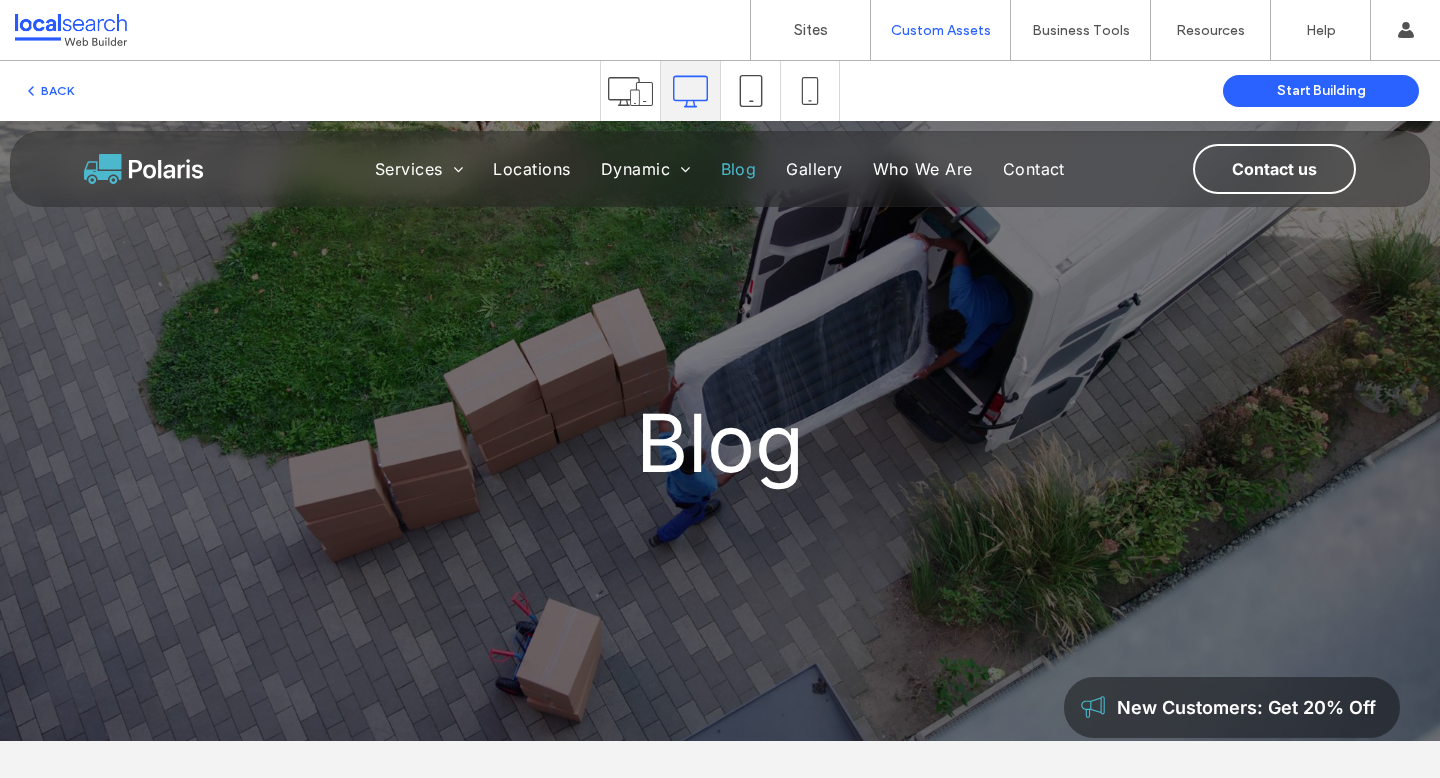 scroll, scrollTop: 0, scrollLeft: 0, axis: both 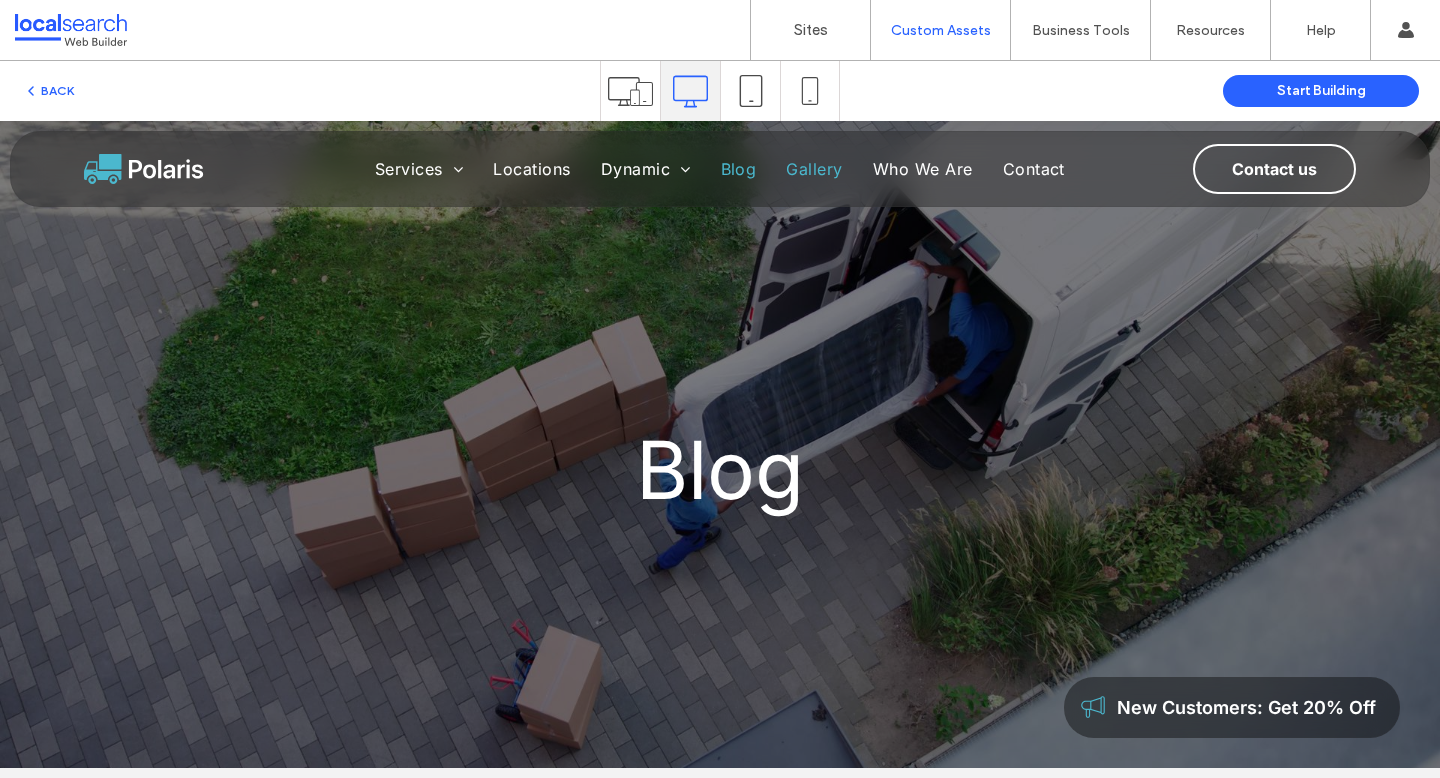 click on "Gallery" at bounding box center [814, 169] 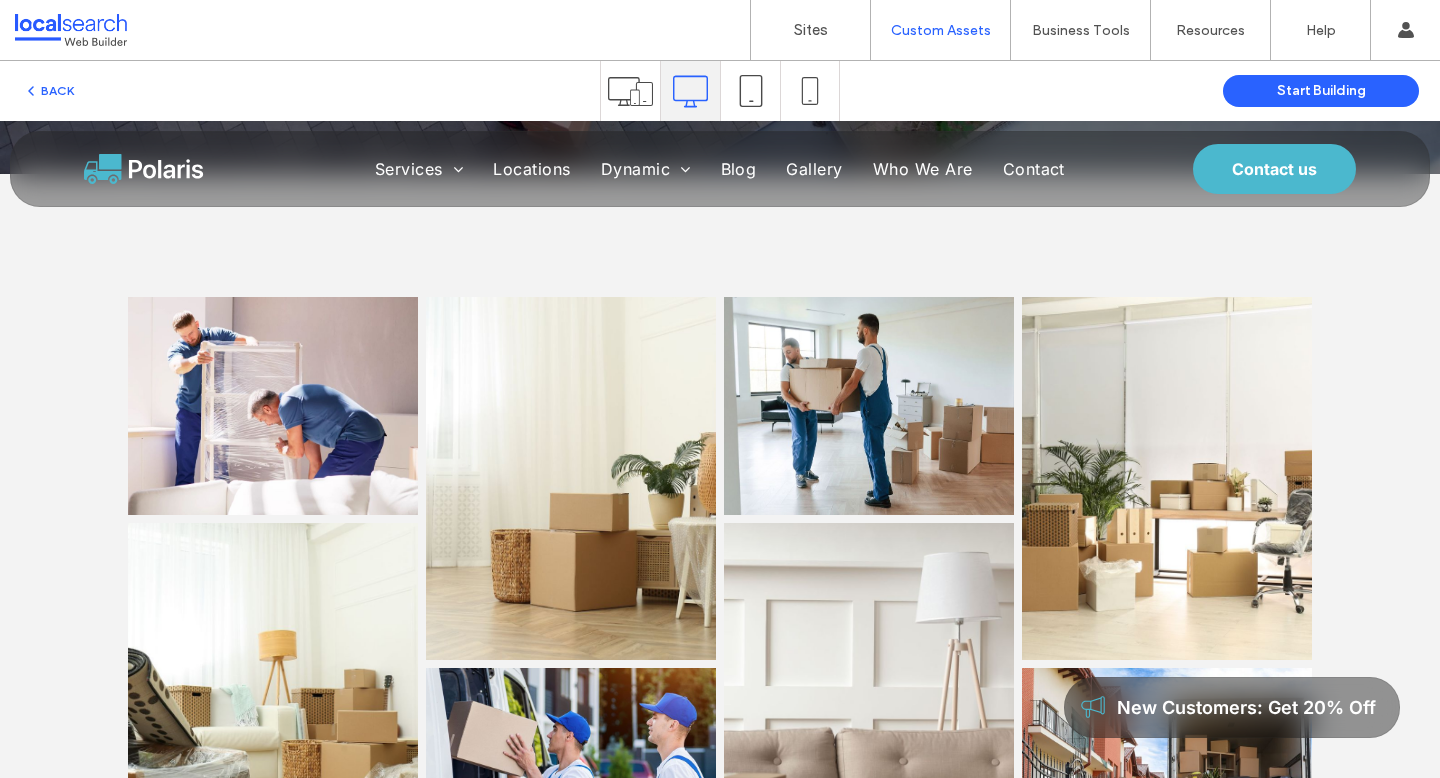 scroll, scrollTop: 101, scrollLeft: 0, axis: vertical 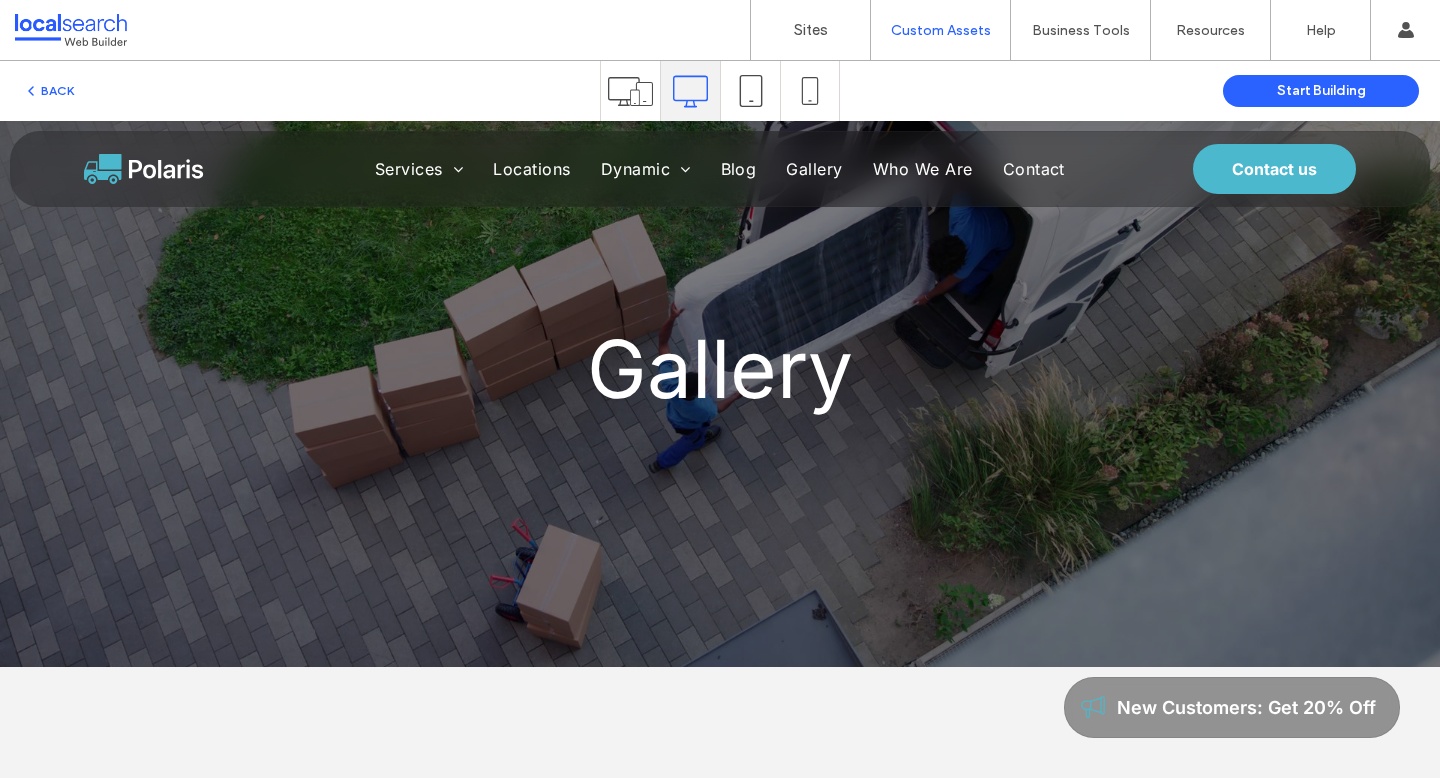 click on "Who We Are" at bounding box center (923, 169) 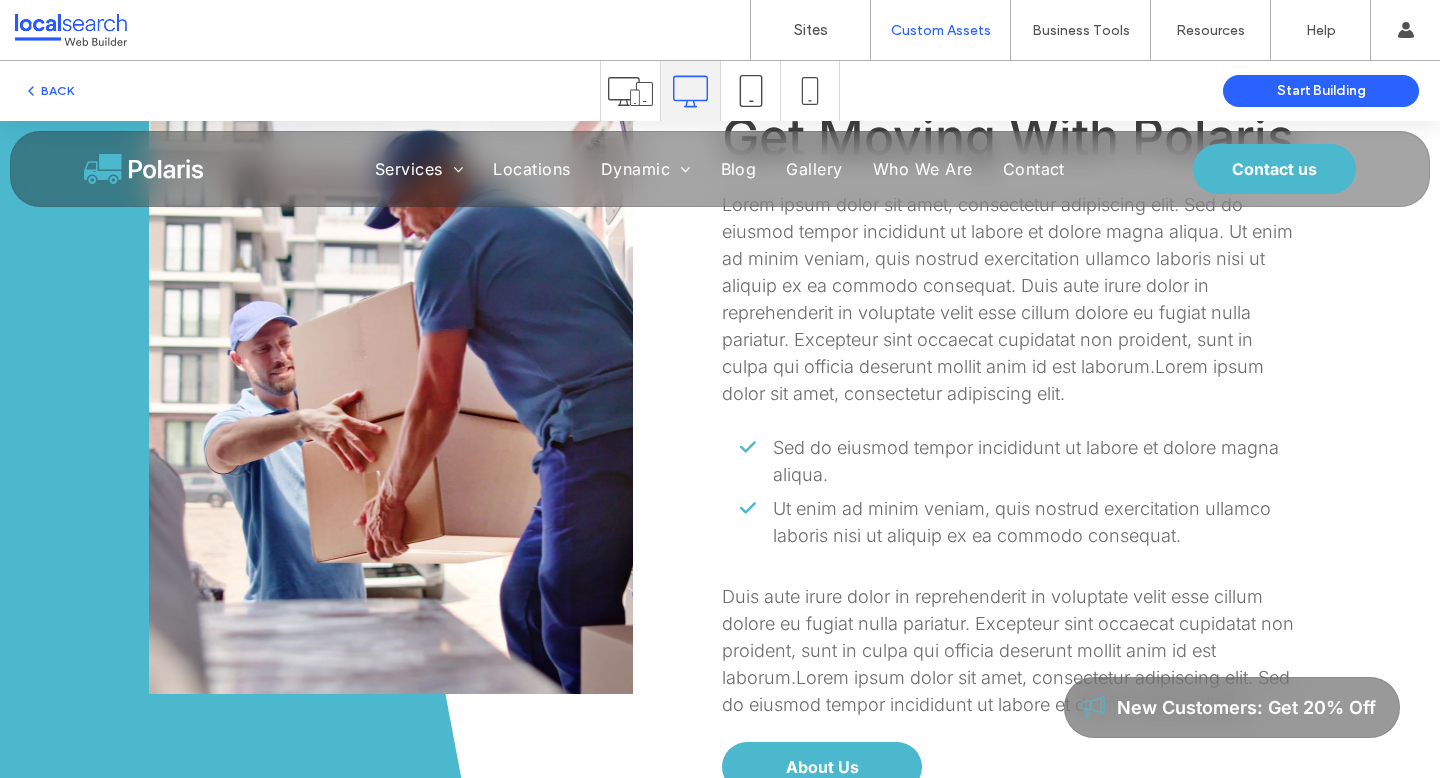 scroll, scrollTop: 871, scrollLeft: 0, axis: vertical 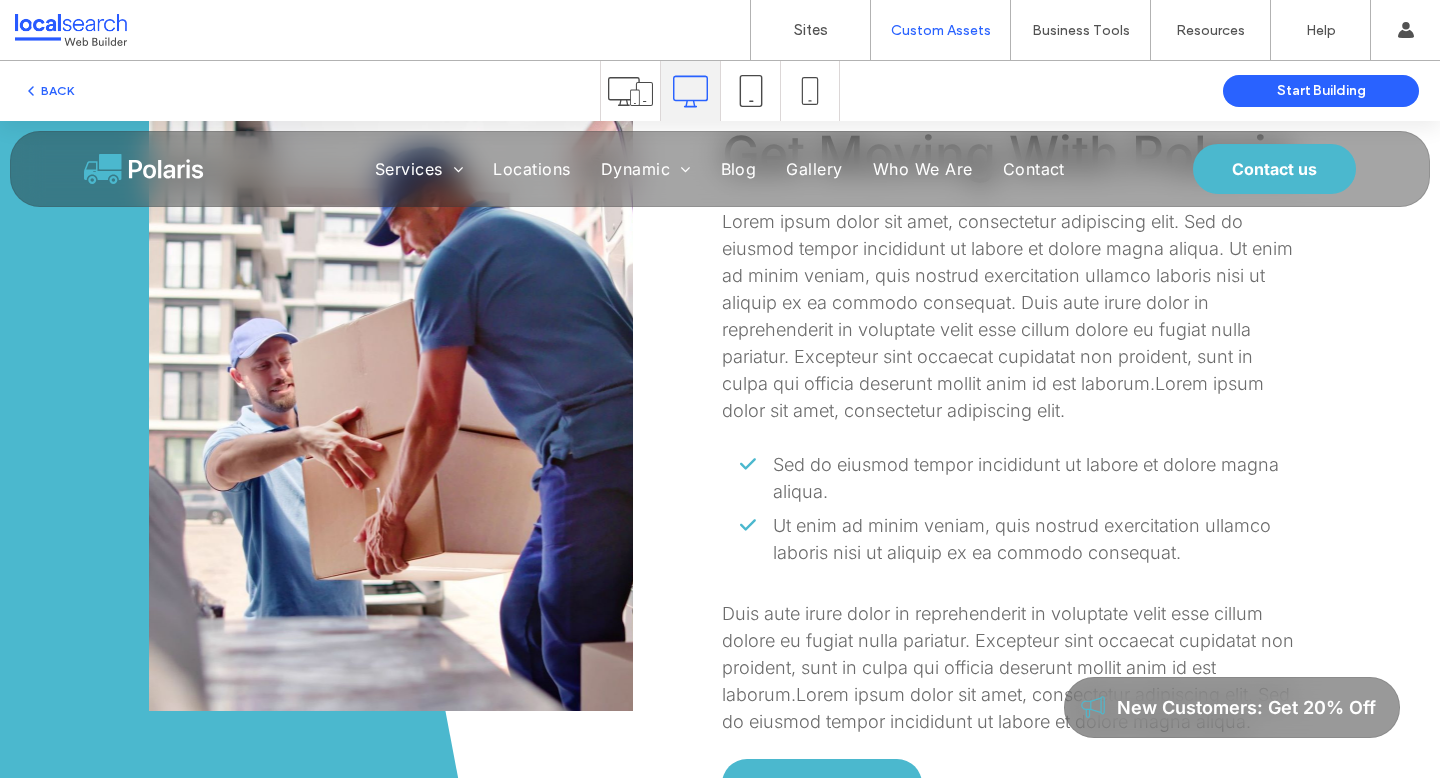 click on "Lorem ipsum dolor sit amet, consectetur adipiscing elit. Sed do eiusmod tempor incididunt ut labore et dolore magna aliqua. Ut enim ad minim veniam, quis nostrud exercitation ullamco laboris nisi ut aliquip ex ea commodo consequat. Duis aute irure dolor in reprehenderit in voluptate velit esse cillum dolore eu fugiat nulla pariatur. Excepteur sint occaecat cupidatat non proident, sunt in culpa qui officia deserunt mollit anim id est laborum.Lorem ipsum dolor sit amet, consectetur adipiscing elit." at bounding box center [1007, 316] 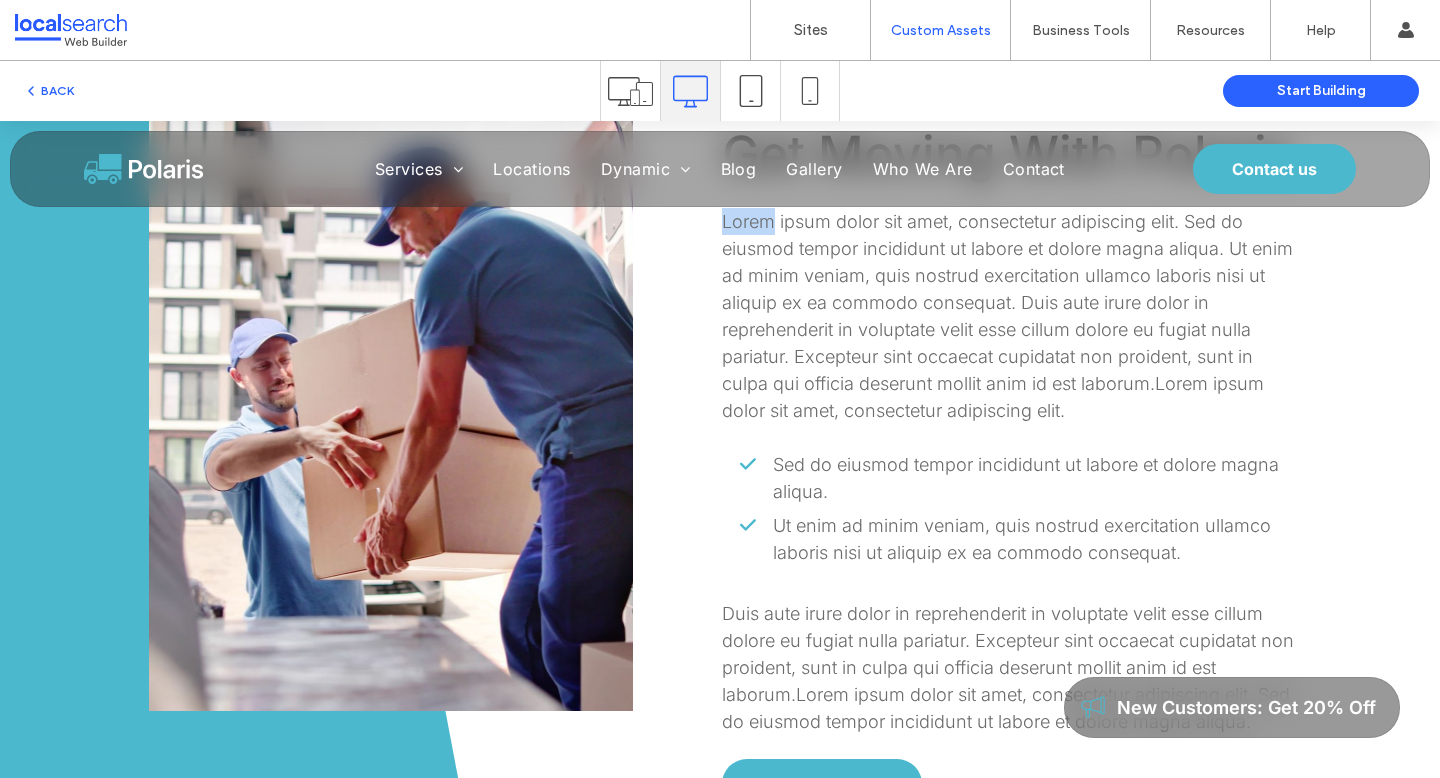click on "Lorem ipsum dolor sit amet, consectetur adipiscing elit. Sed do eiusmod tempor incididunt ut labore et dolore magna aliqua. Ut enim ad minim veniam, quis nostrud exercitation ullamco laboris nisi ut aliquip ex ea commodo consequat. Duis aute irure dolor in reprehenderit in voluptate velit esse cillum dolore eu fugiat nulla pariatur. Excepteur sint occaecat cupidatat non proident, sunt in culpa qui officia deserunt mollit anim id est laborum.Lorem ipsum dolor sit amet, consectetur adipiscing elit." at bounding box center [1007, 316] 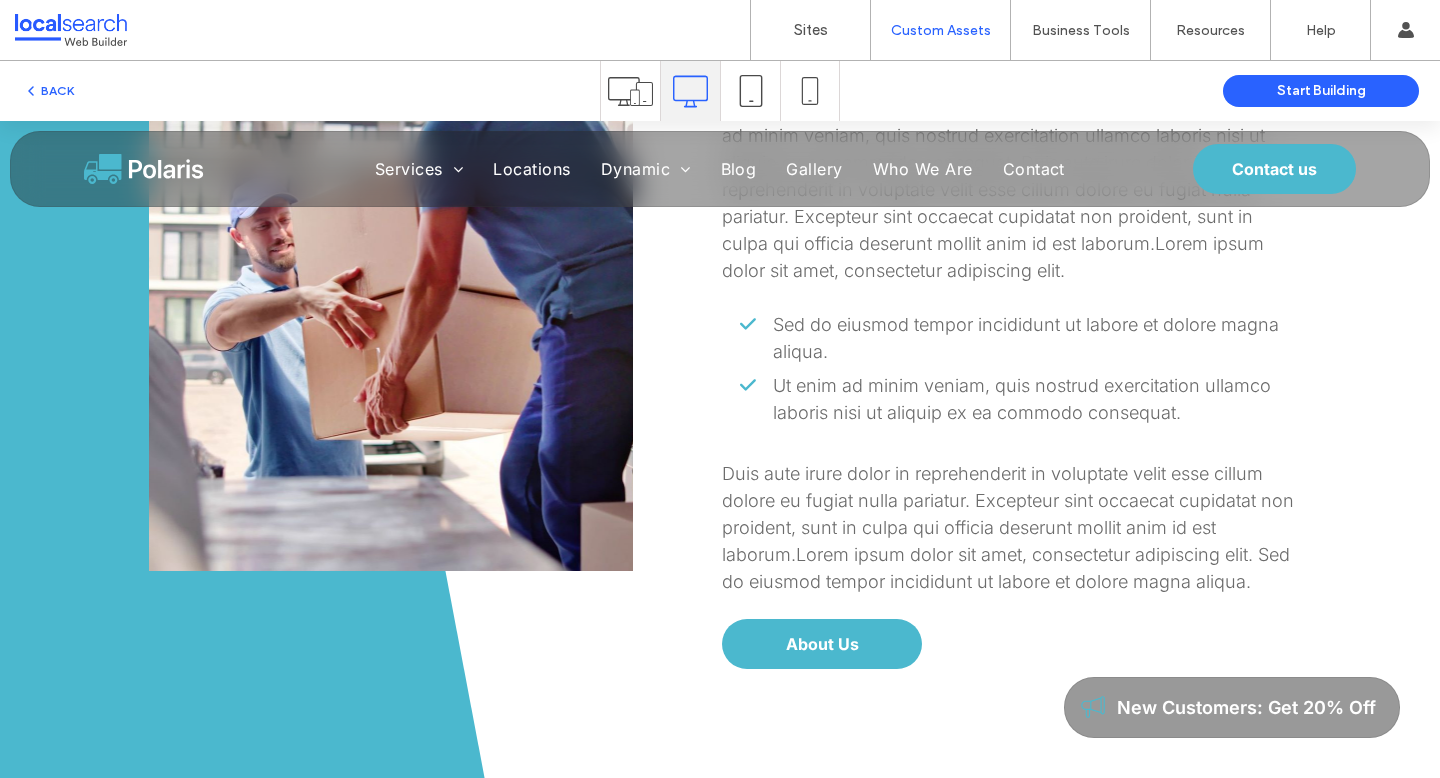 scroll, scrollTop: 1031, scrollLeft: 0, axis: vertical 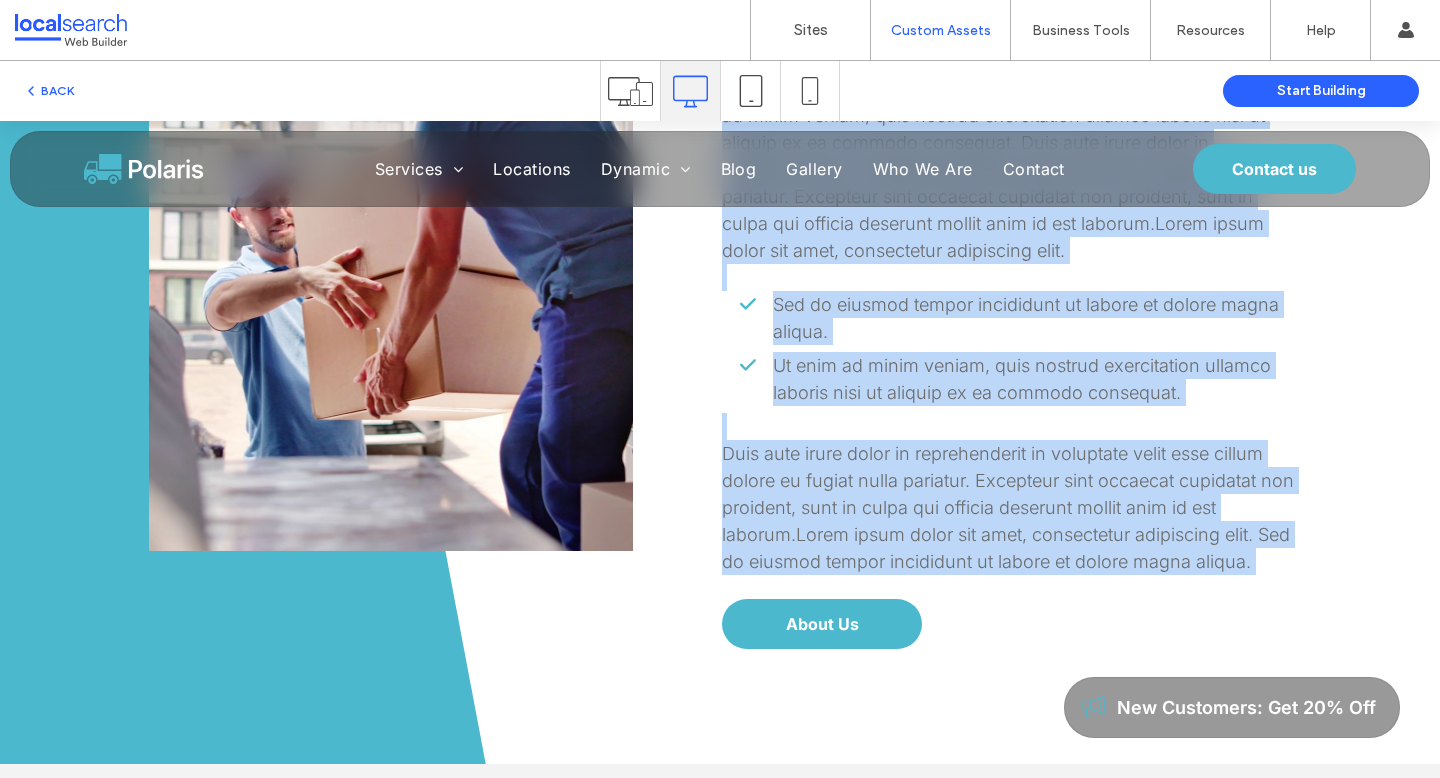 click on "Duis aute irure dolor in reprehenderit in voluptate velit esse cillum dolore eu fugiat nulla pariatur. Excepteur sint occaecat cupidatat non proident, sunt in culpa qui officia deserunt mollit anim id est laborum.Lorem ipsum dolor sit amet, consectetur adipiscing elit. Sed do eiusmod tempor incididunt ut labore et dolore magna aliqua." at bounding box center [1009, 507] 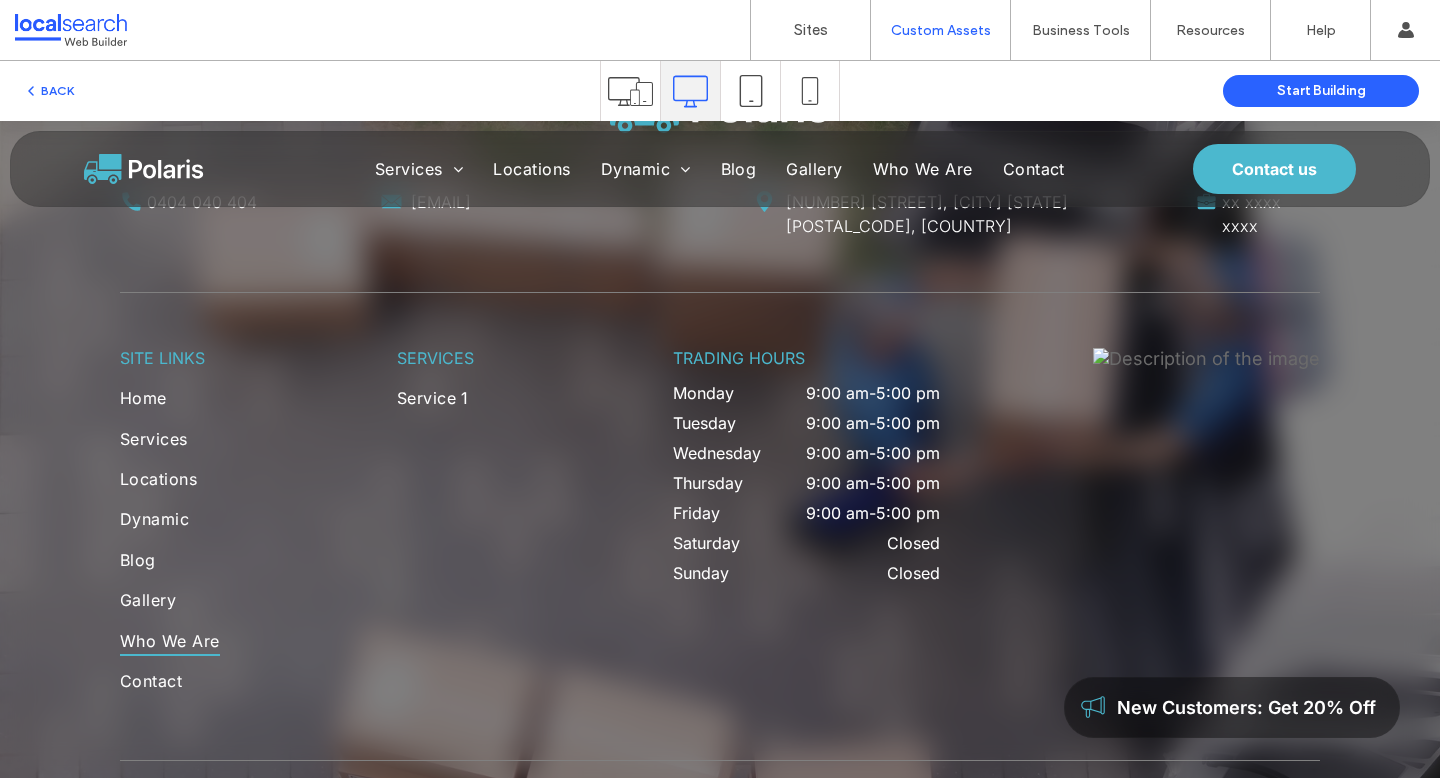 scroll, scrollTop: 2849, scrollLeft: 0, axis: vertical 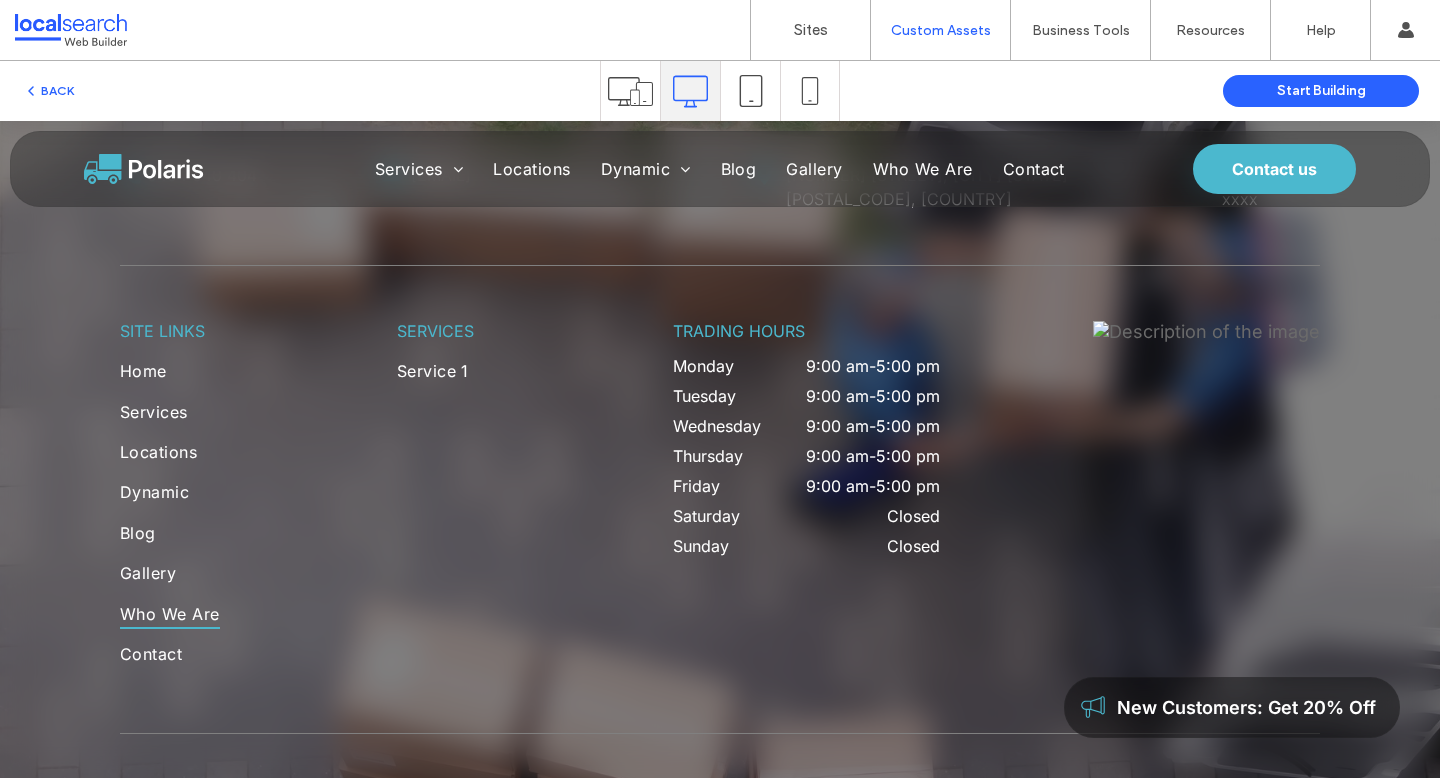 click on "Contact" at bounding box center (1034, 169) 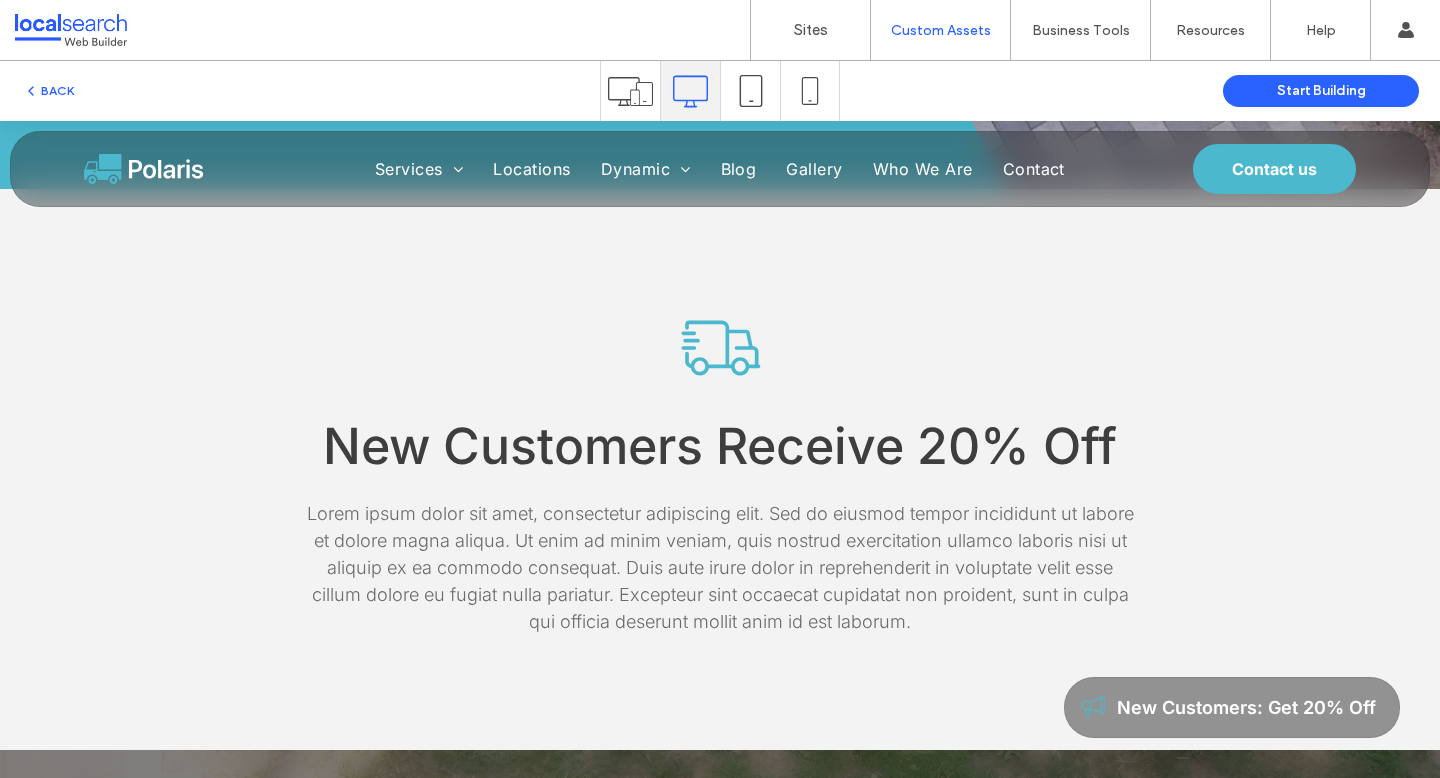 scroll, scrollTop: 2310, scrollLeft: 0, axis: vertical 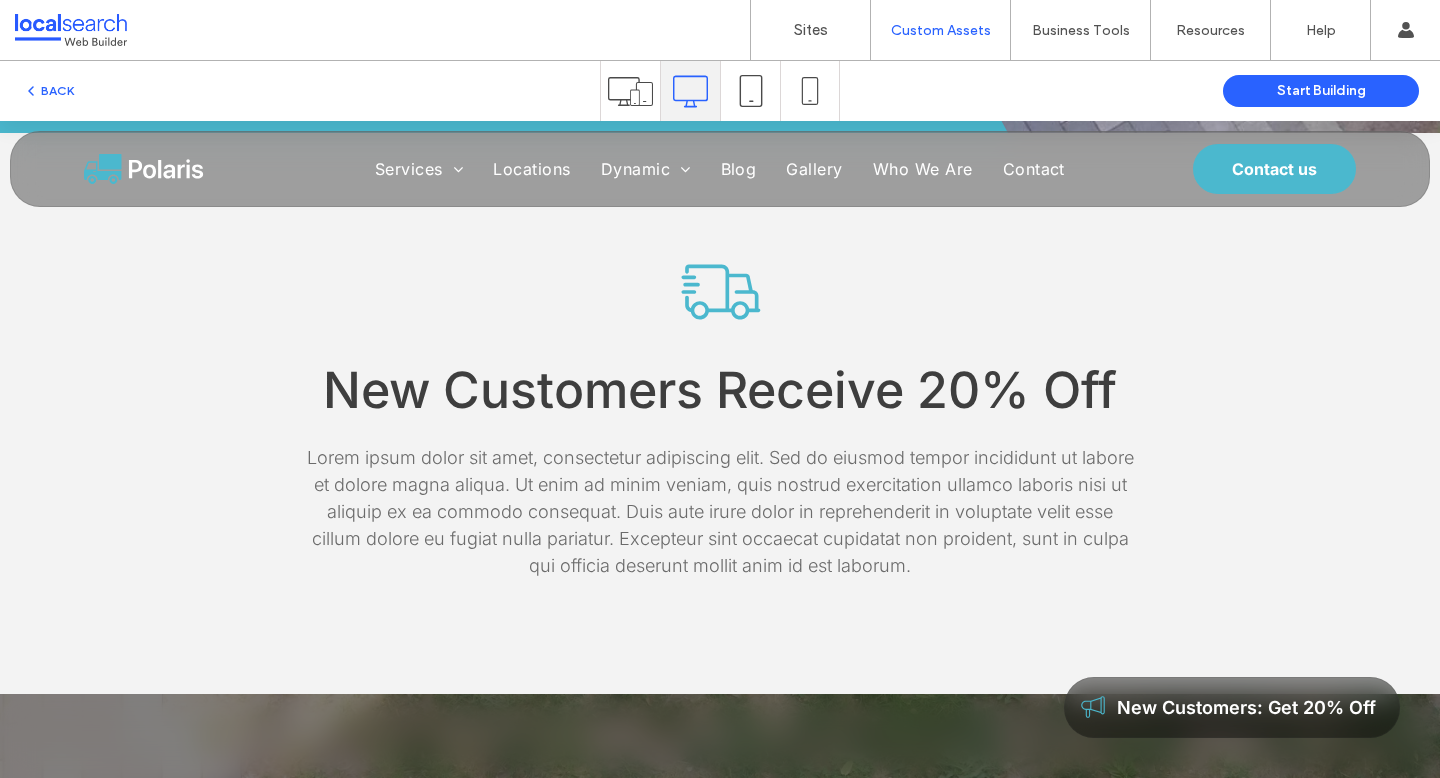 click on "Lorem ipsum dolor sit amet, consectetur adipiscing elit. Sed do eiusmod tempor incididunt ut labore et dolore magna aliqua. Ut enim ad minim veniam, quis nostrud exercitation ullamco laboris nisi ut aliquip ex ea commodo consequat. Duis aute irure dolor in reprehenderit in voluptate velit esse cillum dolore eu fugiat nulla pariatur. Excepteur sint occaecat cupidatat non proident, sunt in culpa qui officia deserunt mollit anim id est laborum." at bounding box center (720, 511) 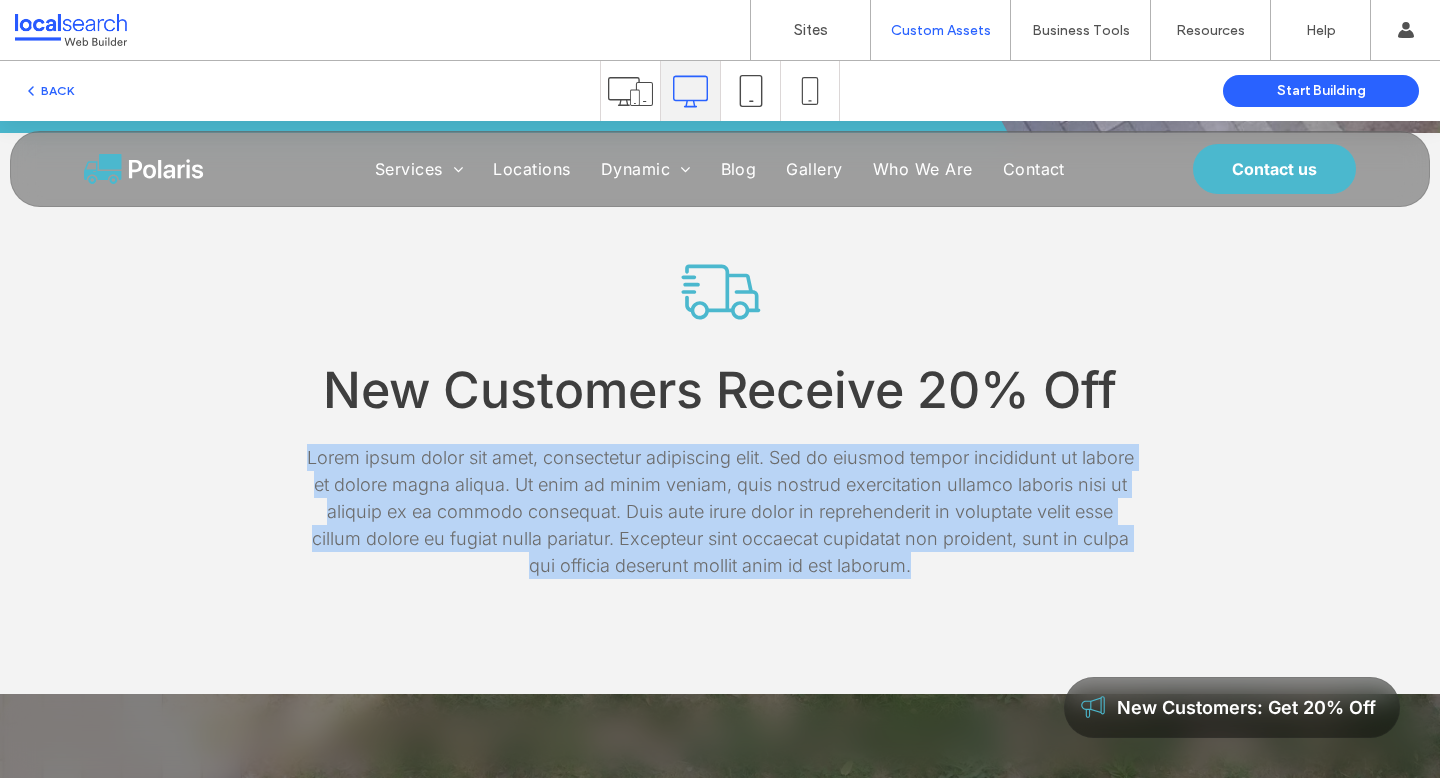 drag, startPoint x: 349, startPoint y: 466, endPoint x: 1075, endPoint y: 597, distance: 737.7242 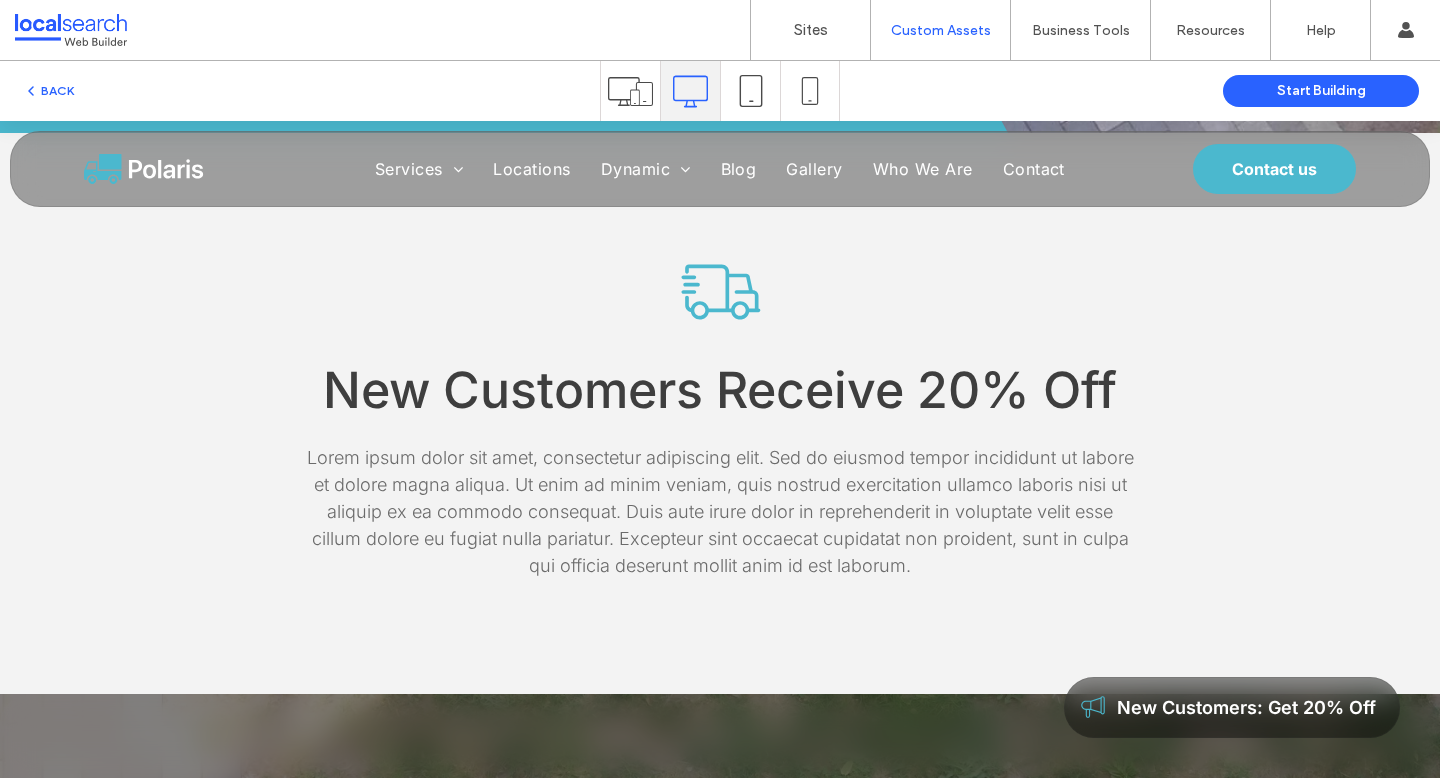 click on "Lorem ipsum dolor sit amet, consectetur adipiscing elit. Sed do eiusmod tempor incididunt ut labore et dolore magna aliqua. Ut enim ad minim veniam, quis nostrud exercitation ullamco laboris nisi ut aliquip ex ea commodo consequat. Duis aute irure dolor in reprehenderit in voluptate velit esse cillum dolore eu fugiat nulla pariatur. Excepteur sint occaecat cupidatat non proident, sunt in culpa qui officia deserunt mollit anim id est laborum." at bounding box center [720, 511] 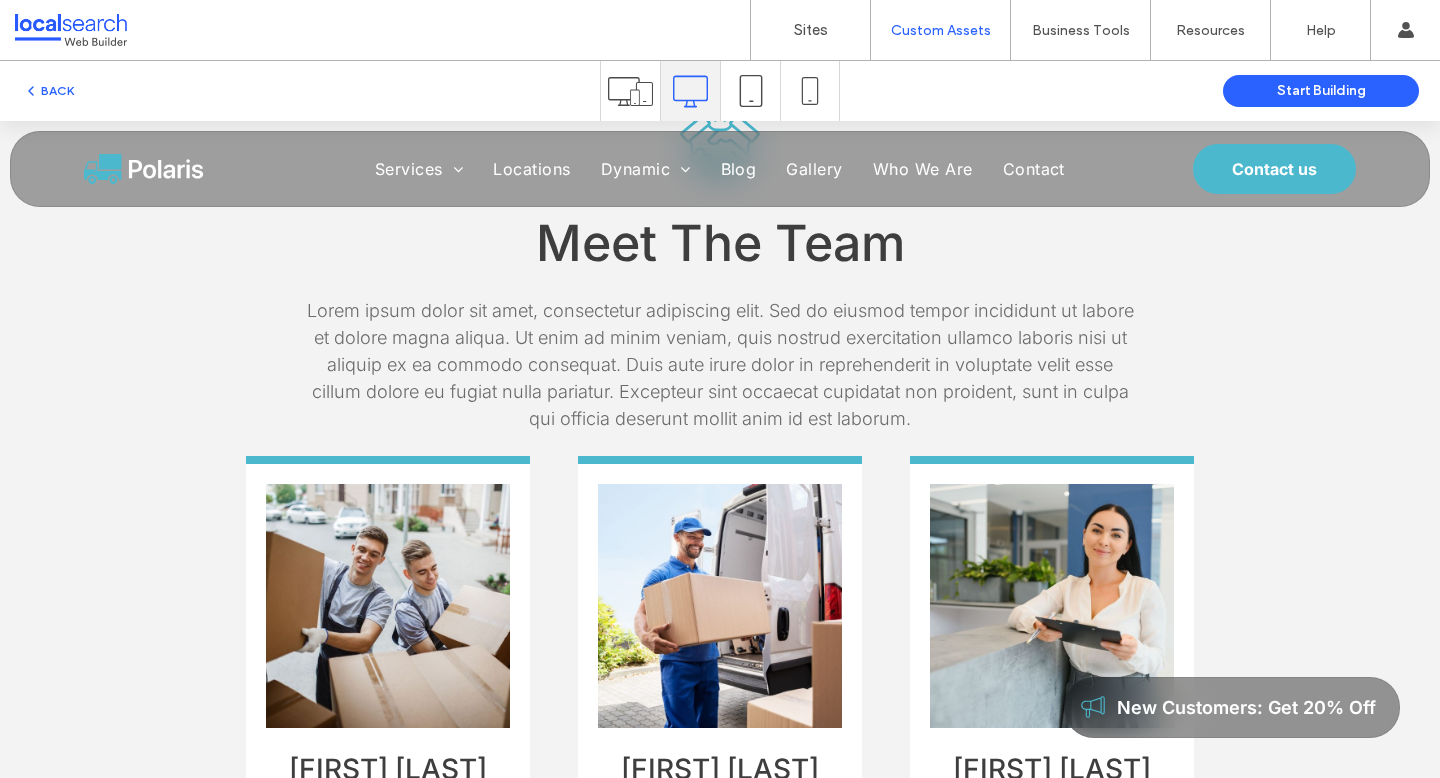 scroll, scrollTop: 1770, scrollLeft: 0, axis: vertical 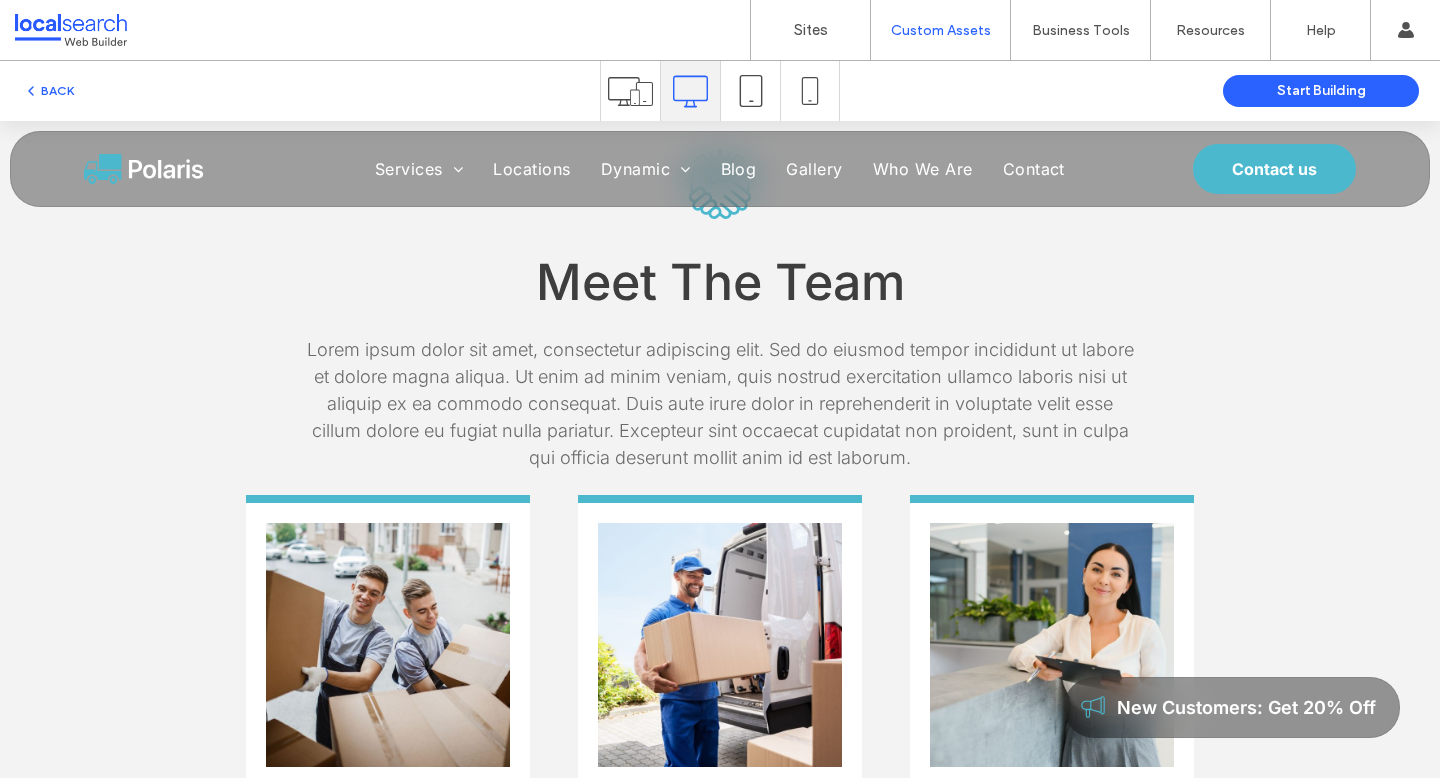 click on "Lorem ipsum dolor sit amet, consectetur adipiscing elit. Sed do eiusmod tempor incididunt ut labore et dolore magna aliqua. Ut enim ad minim veniam, quis nostrud exercitation ullamco laboris nisi ut aliquip ex ea commodo consequat. Duis aute irure dolor in reprehenderit in voluptate velit esse cillum dolore eu fugiat nulla pariatur. Excepteur sint occaecat cupidatat non proident, sunt in culpa qui officia deserunt mollit anim id est laborum." at bounding box center (720, 403) 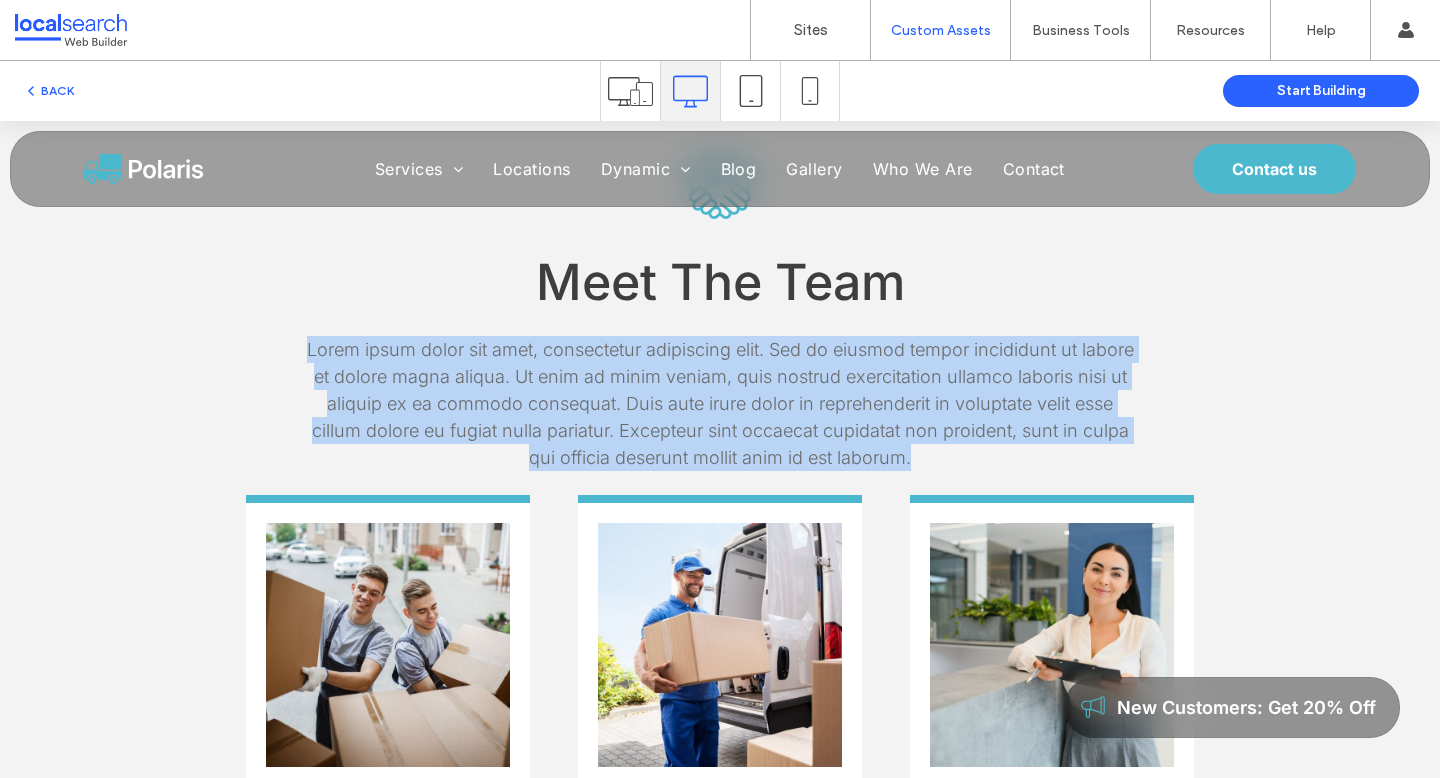 drag, startPoint x: 343, startPoint y: 359, endPoint x: 989, endPoint y: 459, distance: 653.6941 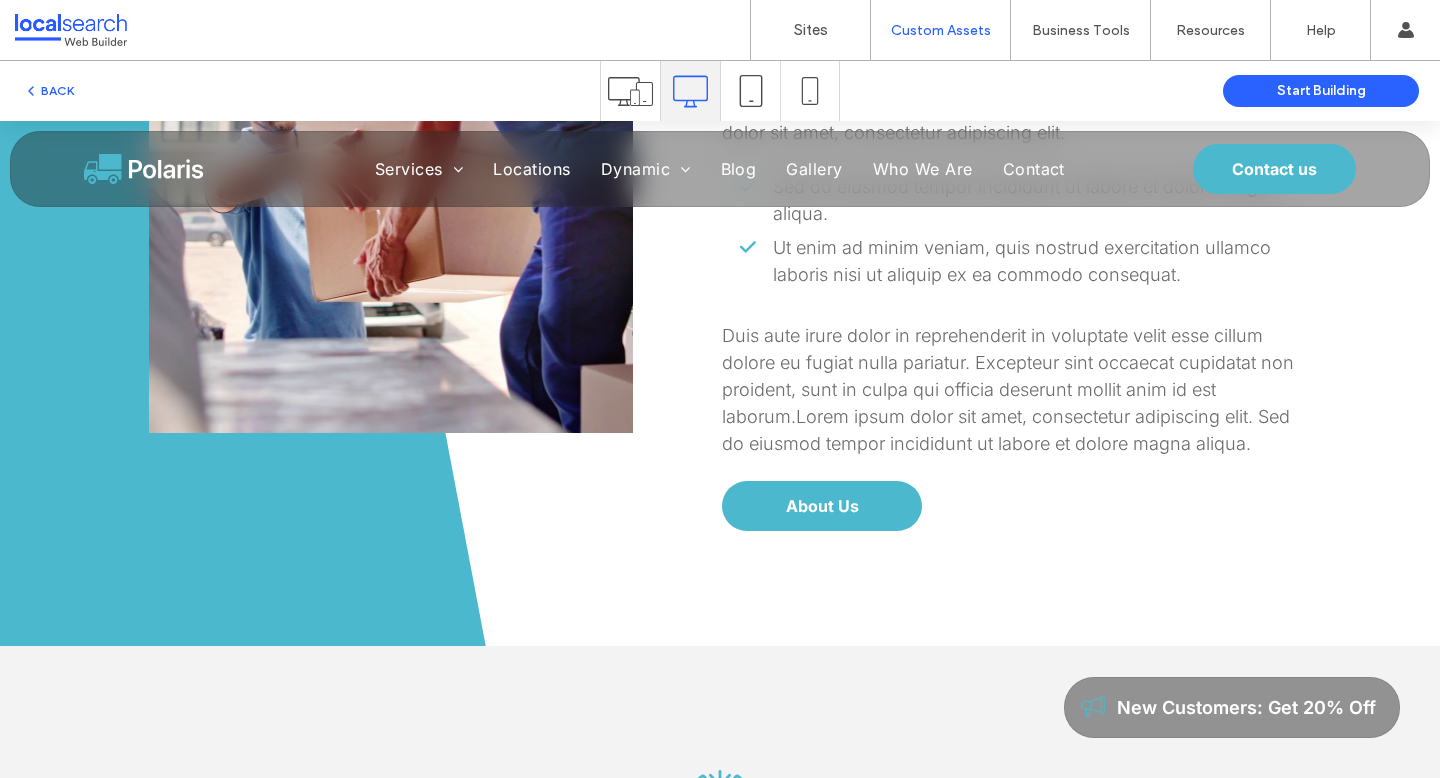 scroll, scrollTop: 1160, scrollLeft: 0, axis: vertical 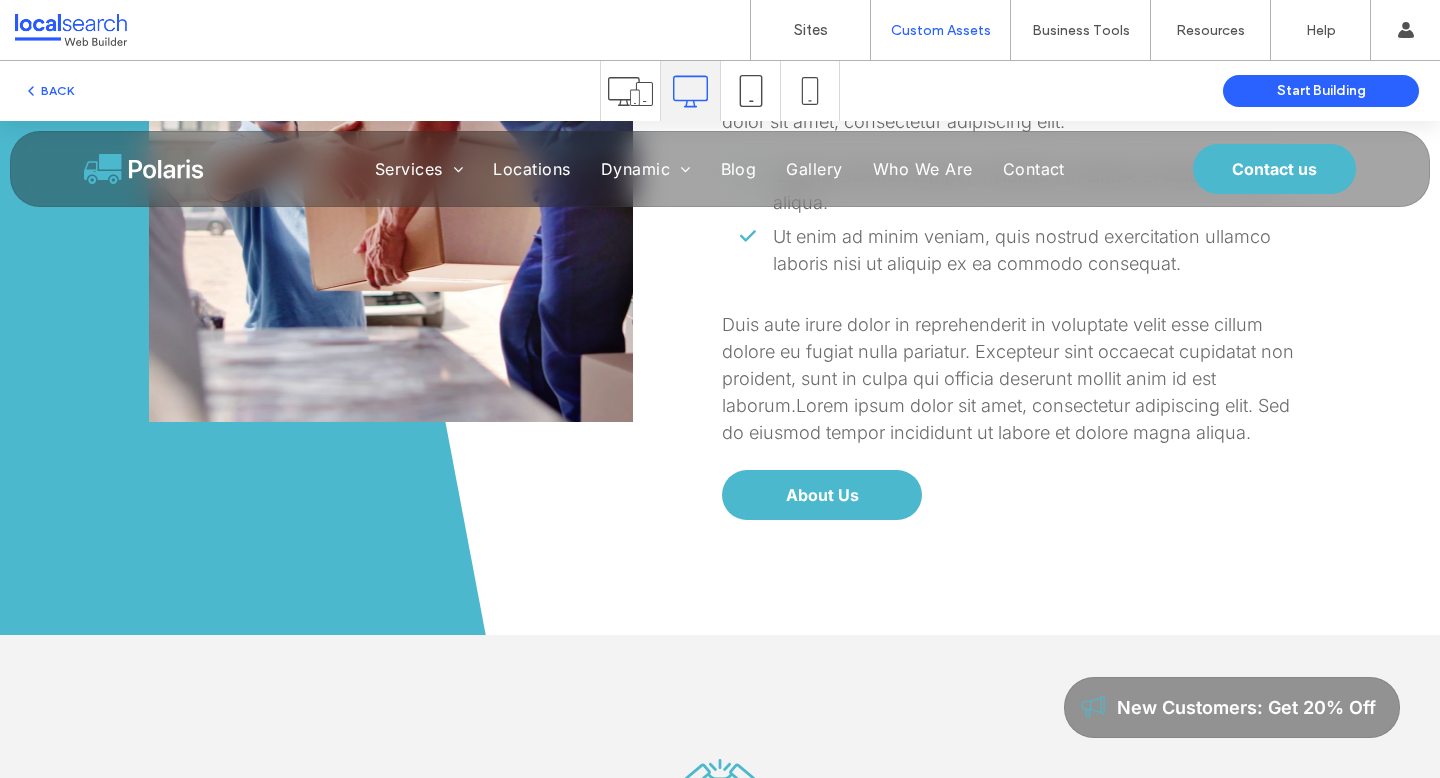 click on "Contact" at bounding box center [1034, 169] 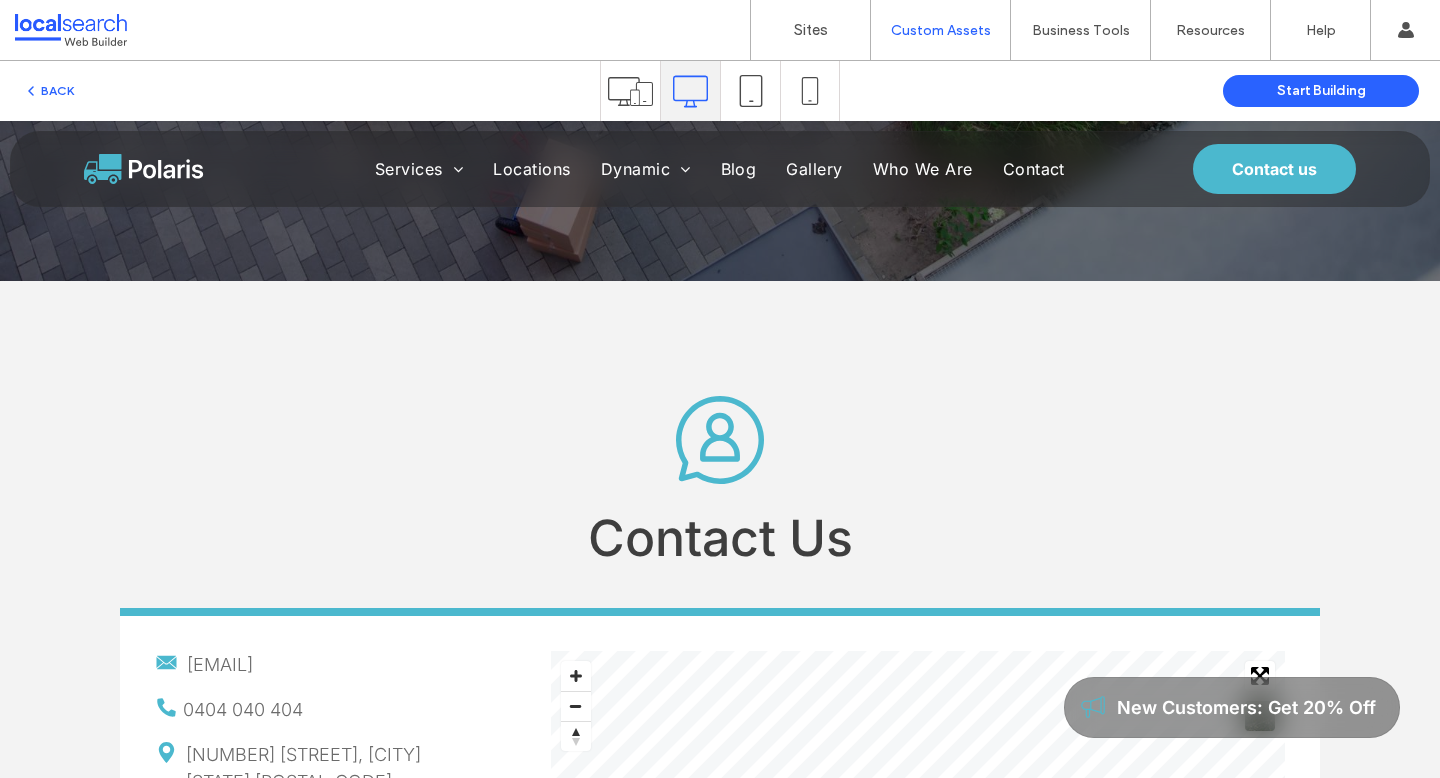 scroll, scrollTop: 500, scrollLeft: 0, axis: vertical 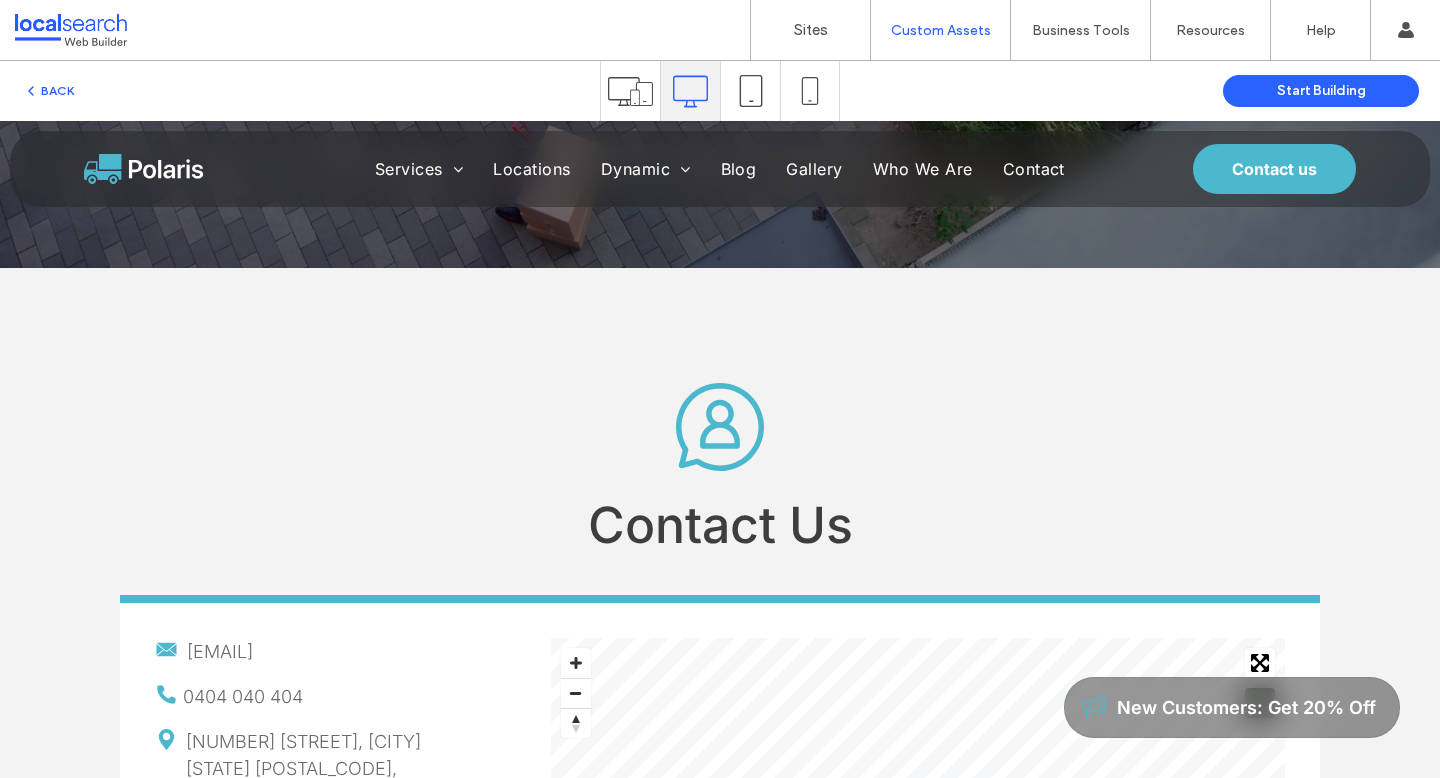 click at bounding box center (144, 169) 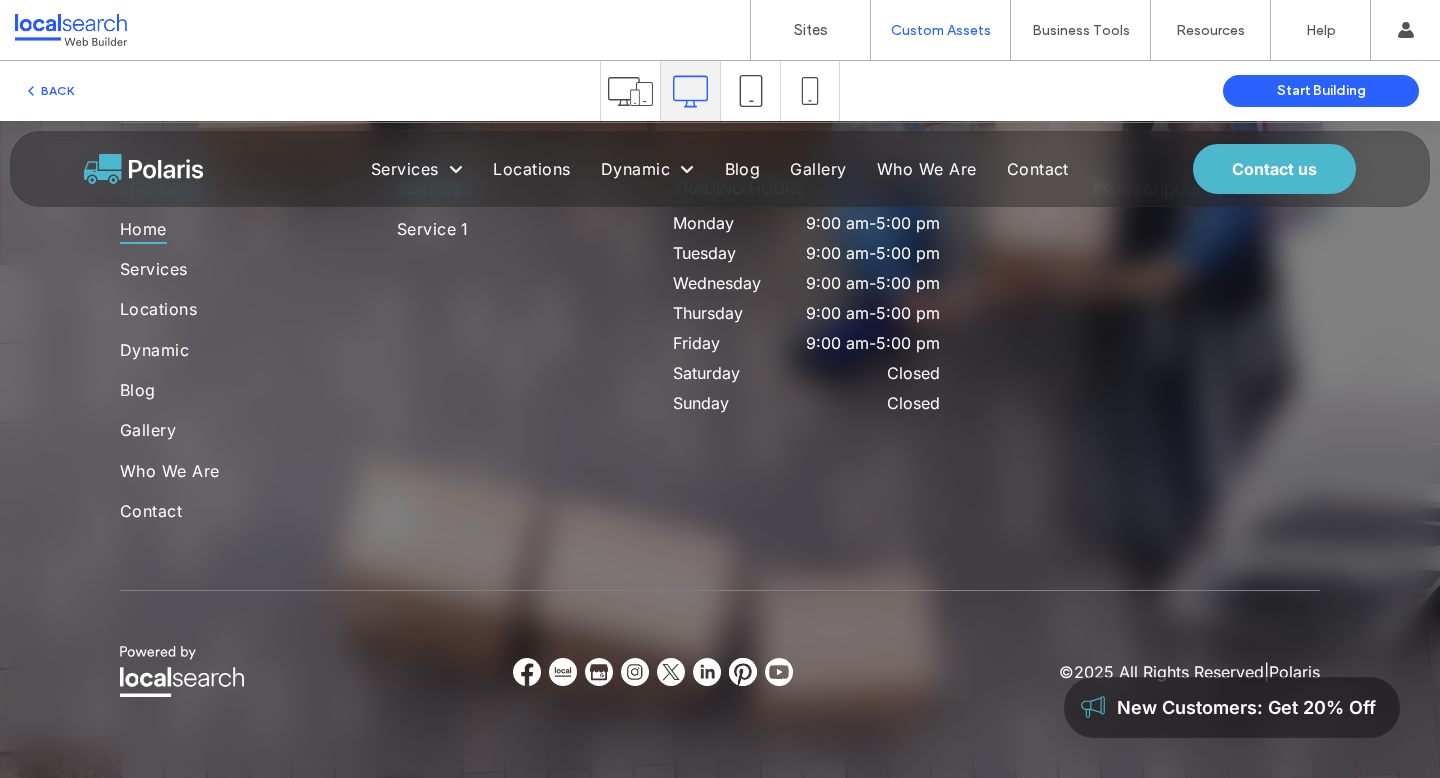scroll, scrollTop: 5824, scrollLeft: 0, axis: vertical 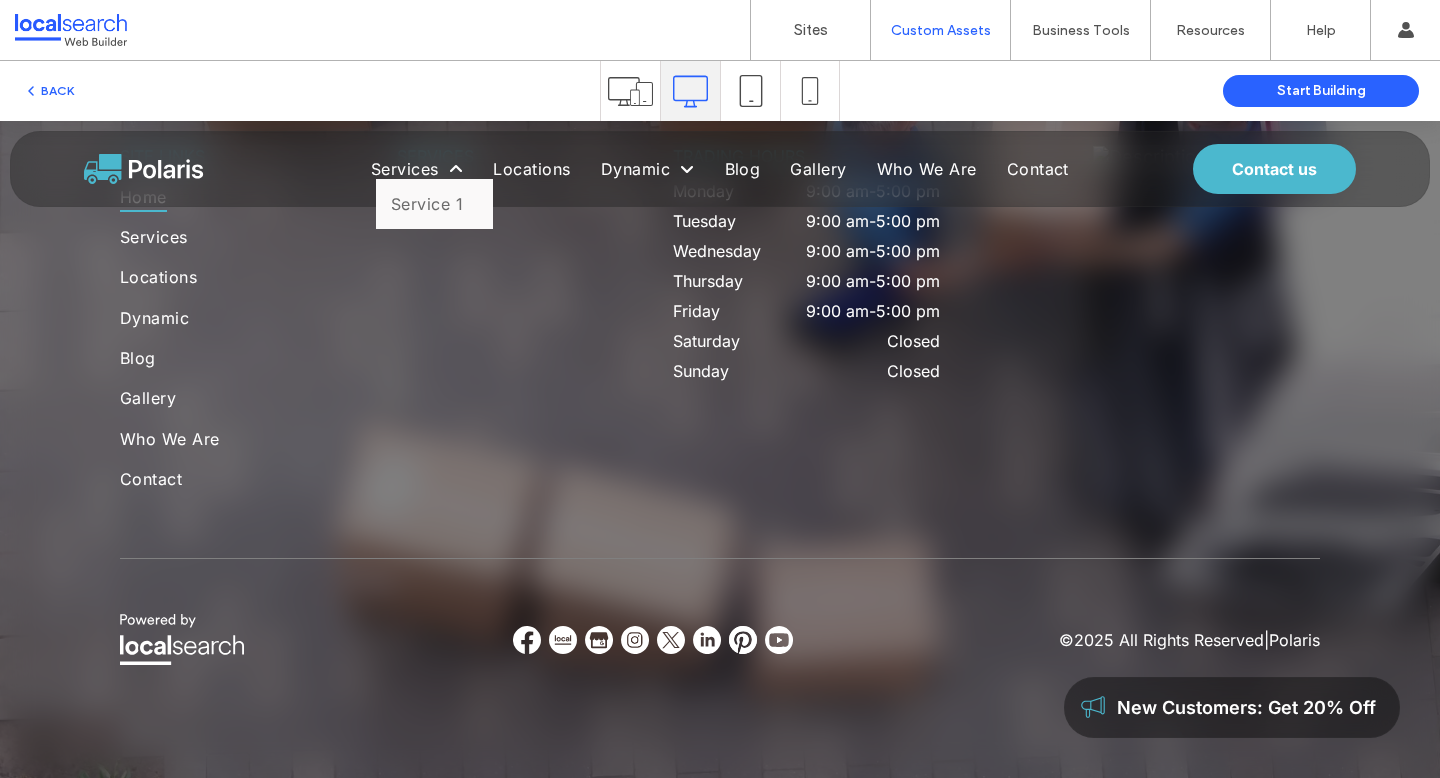click on "Services" at bounding box center [417, 169] 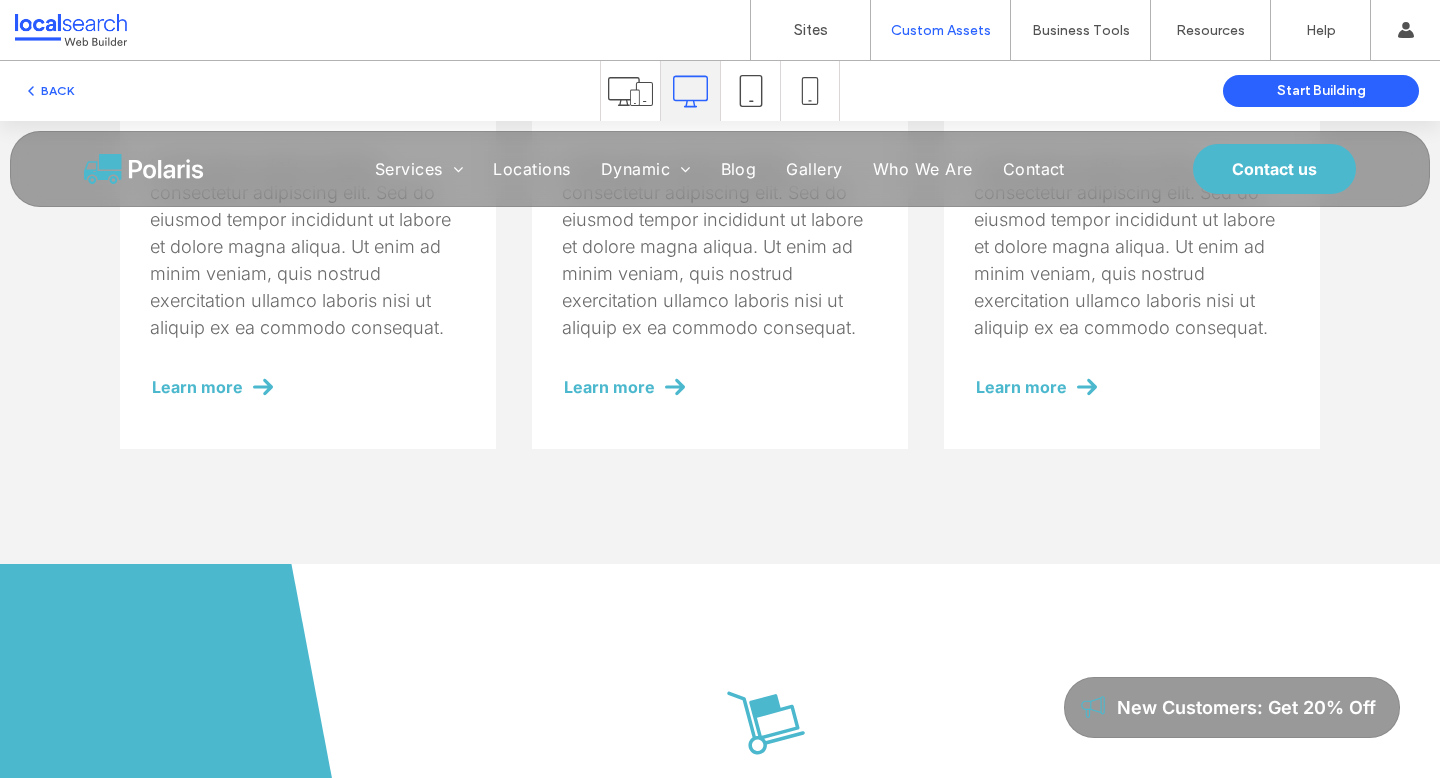 scroll, scrollTop: 837, scrollLeft: 0, axis: vertical 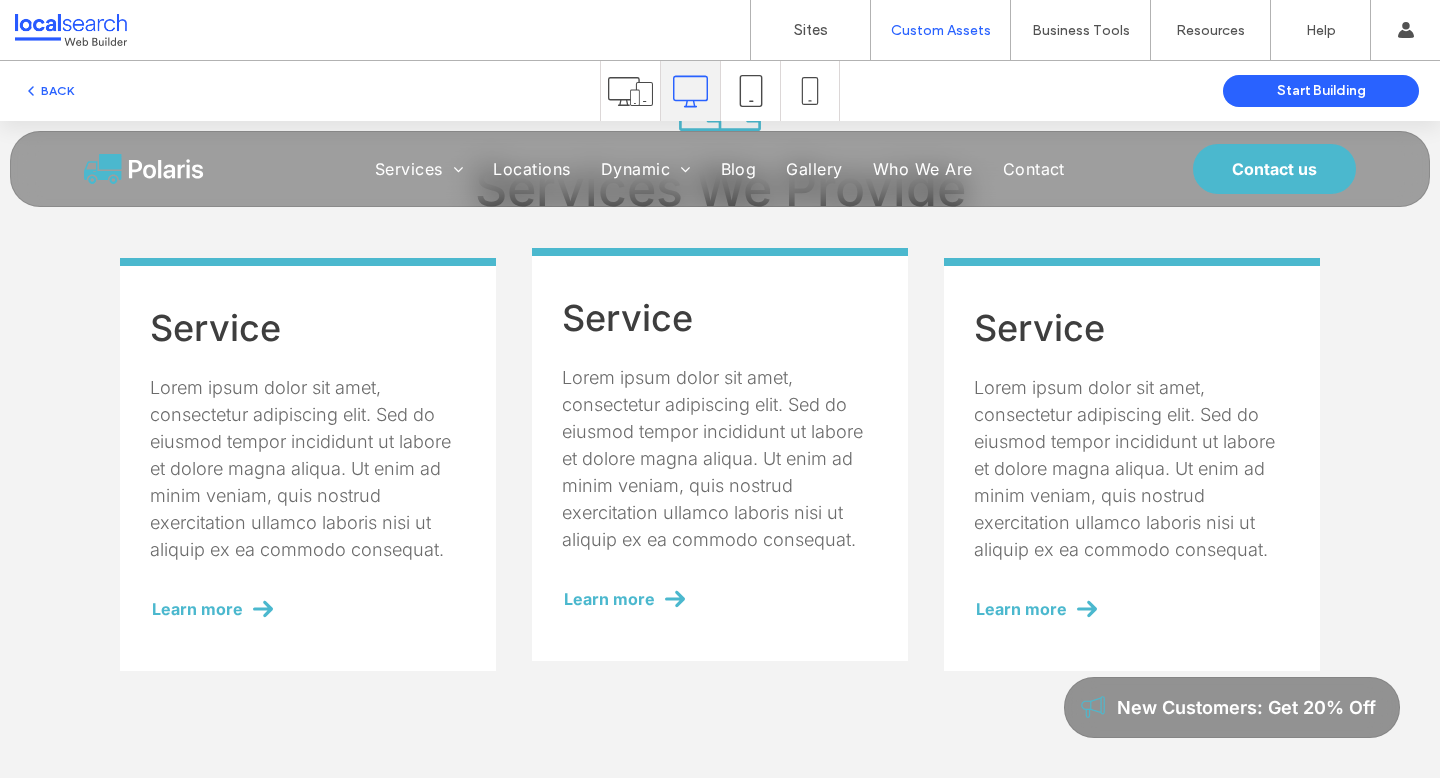 click on "Service" at bounding box center (627, 318) 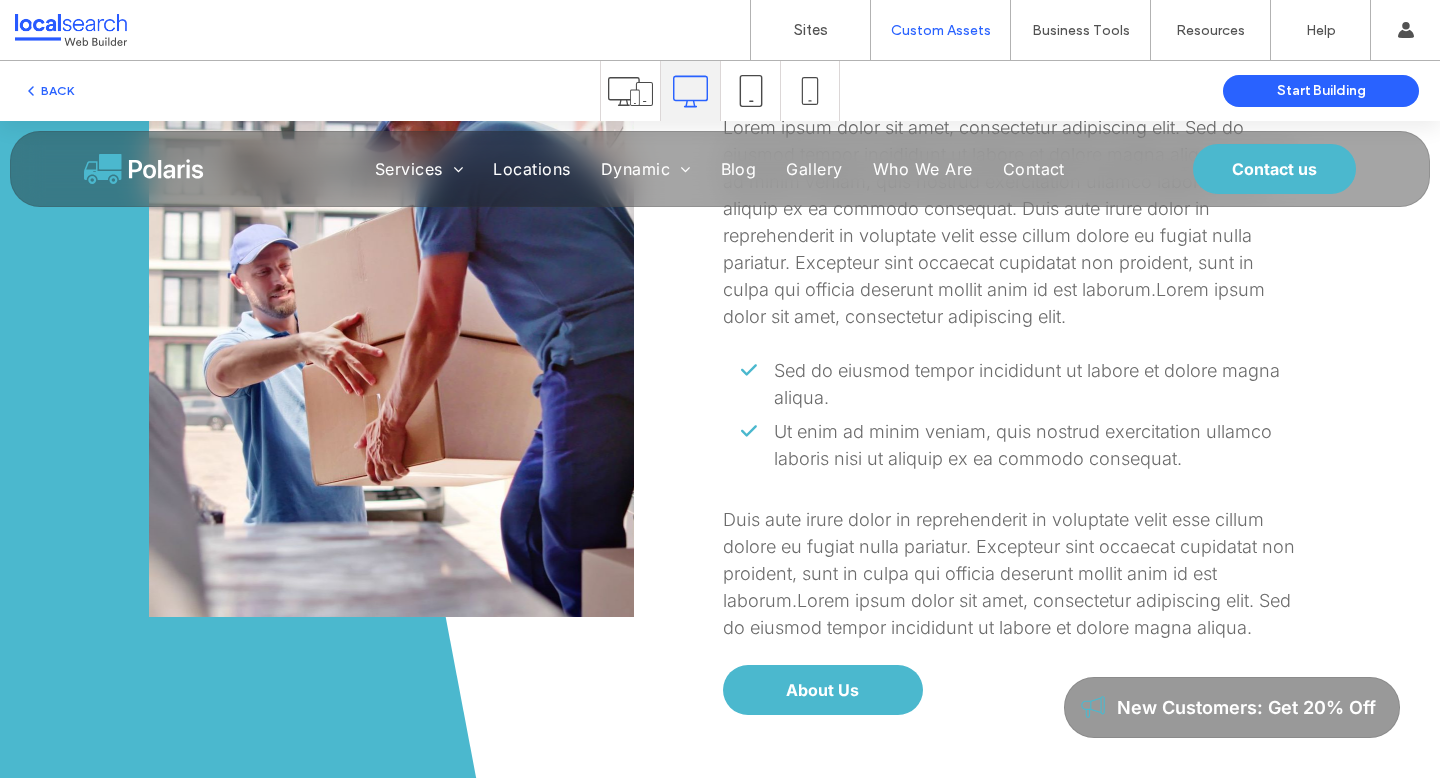 scroll, scrollTop: 1114, scrollLeft: 0, axis: vertical 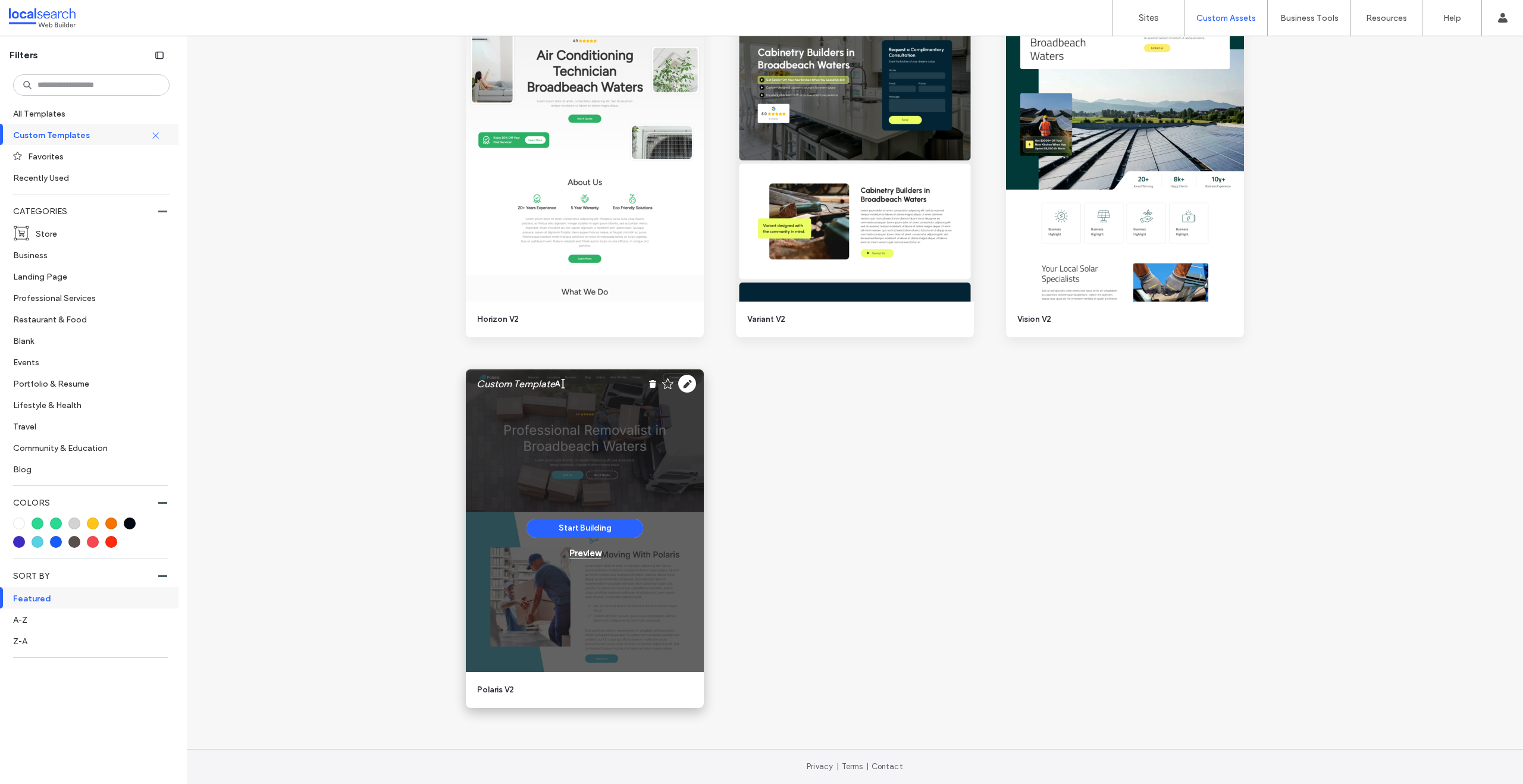 click on "Preview" at bounding box center [585, 553] 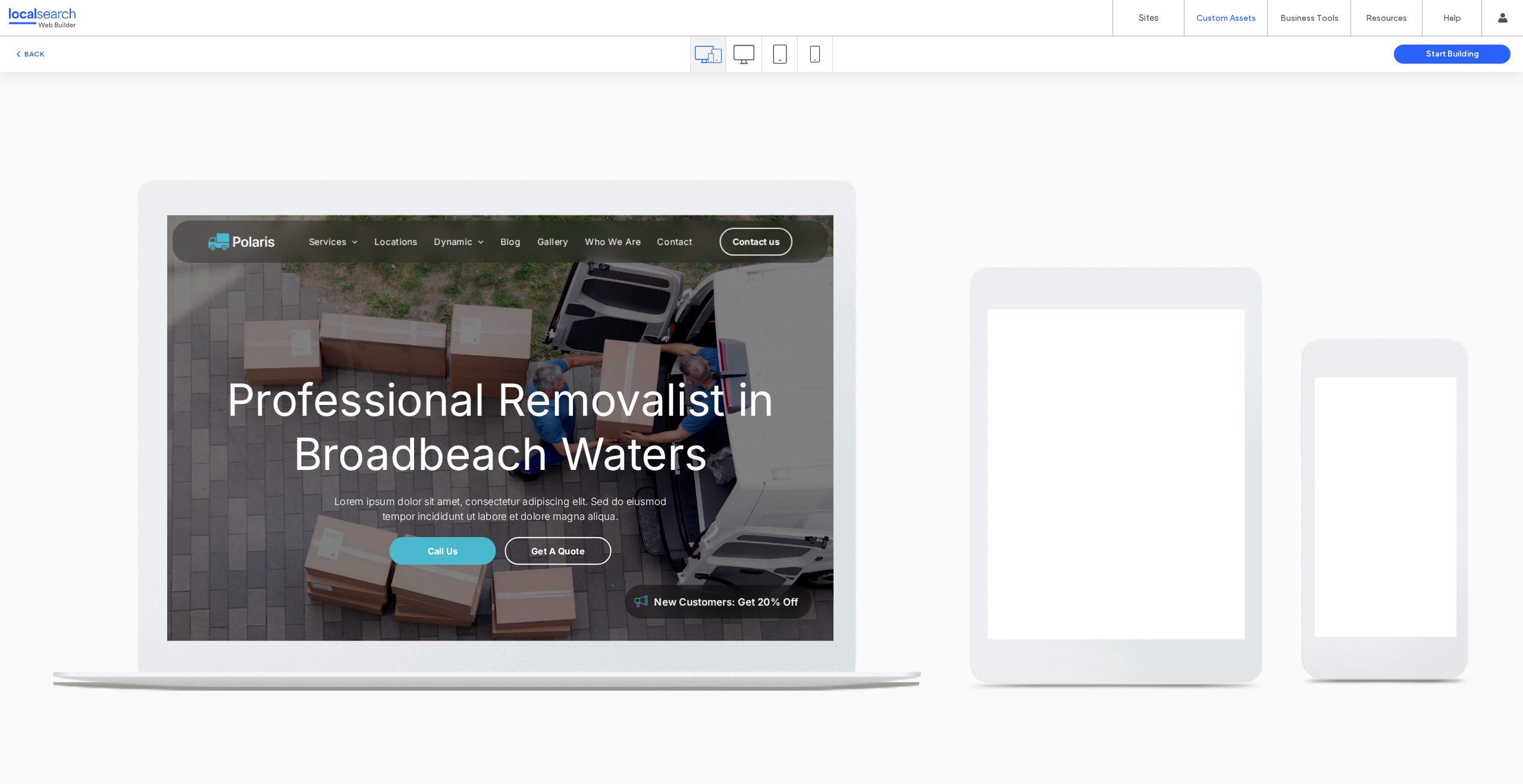 scroll, scrollTop: 0, scrollLeft: 0, axis: both 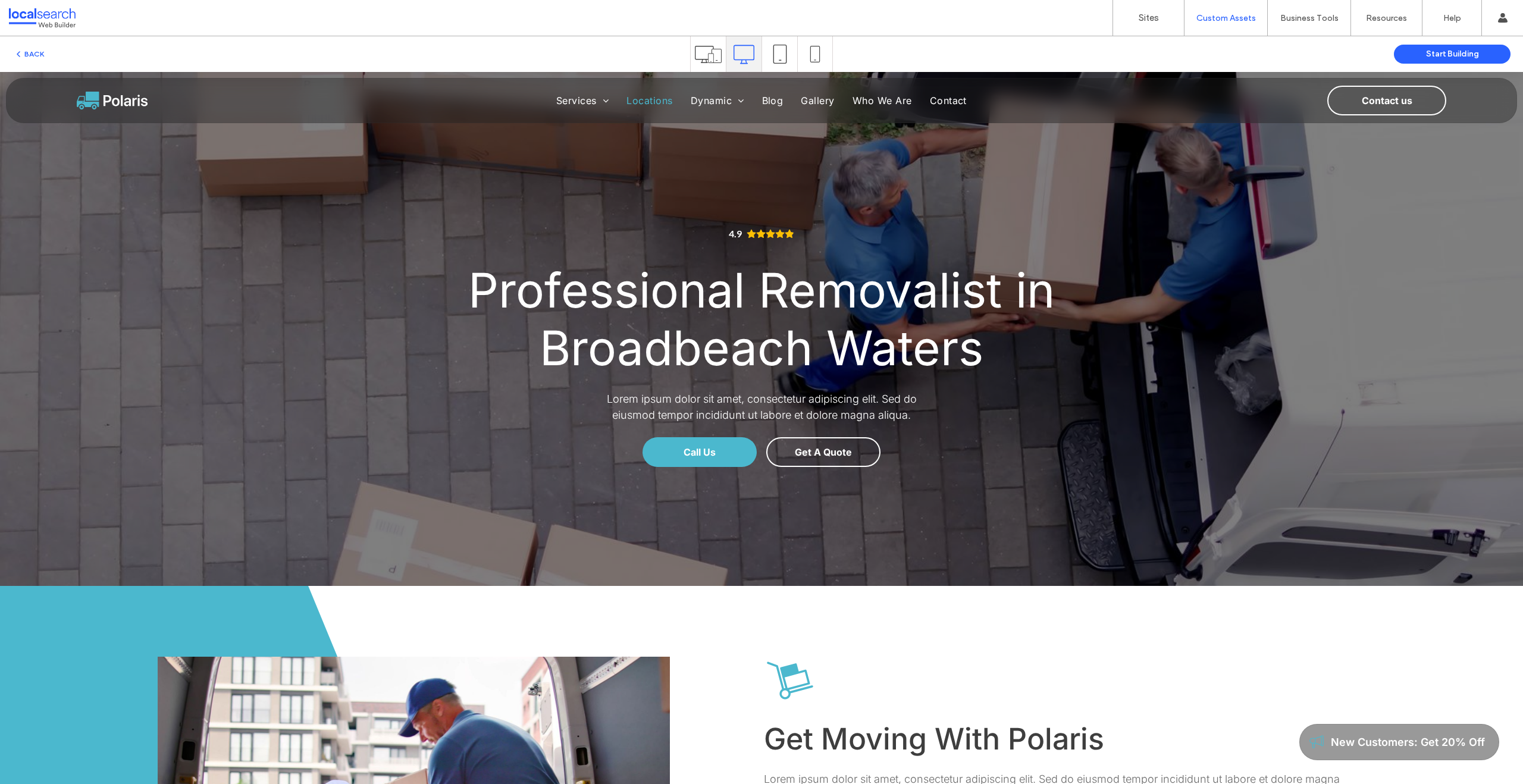 click on "Locations" at bounding box center [649, 101] 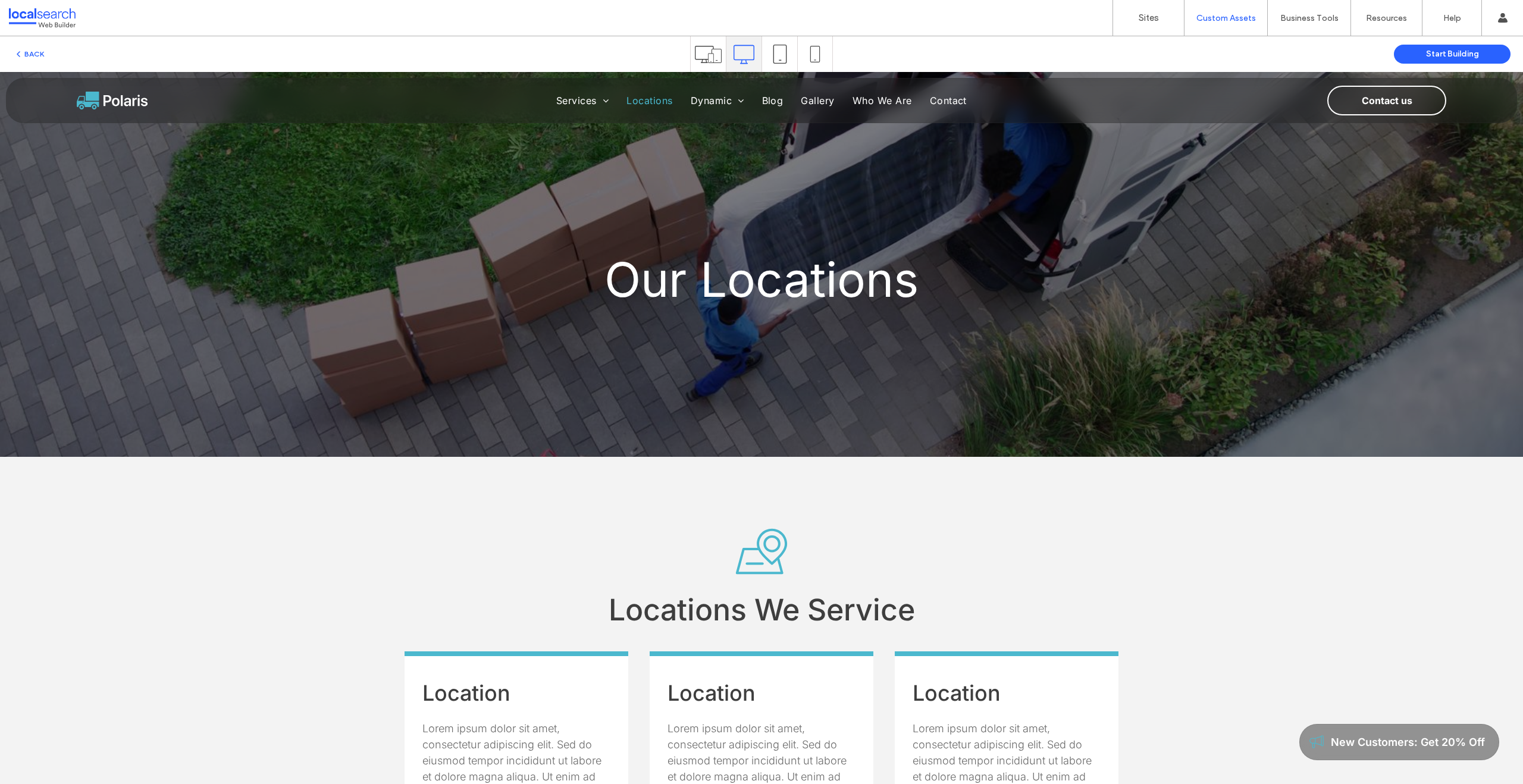 scroll, scrollTop: 0, scrollLeft: 0, axis: both 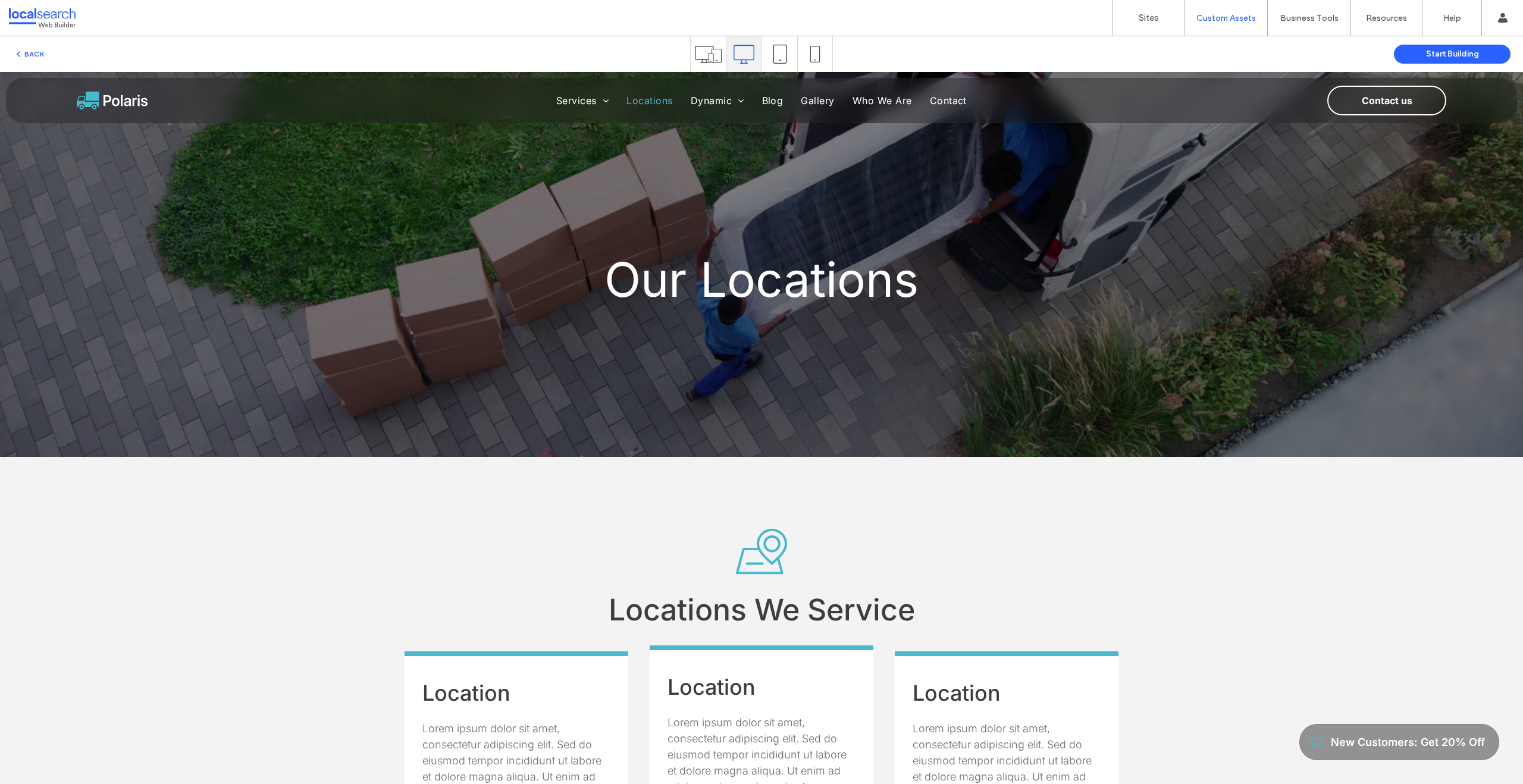 click on "Location" at bounding box center [712, 687] 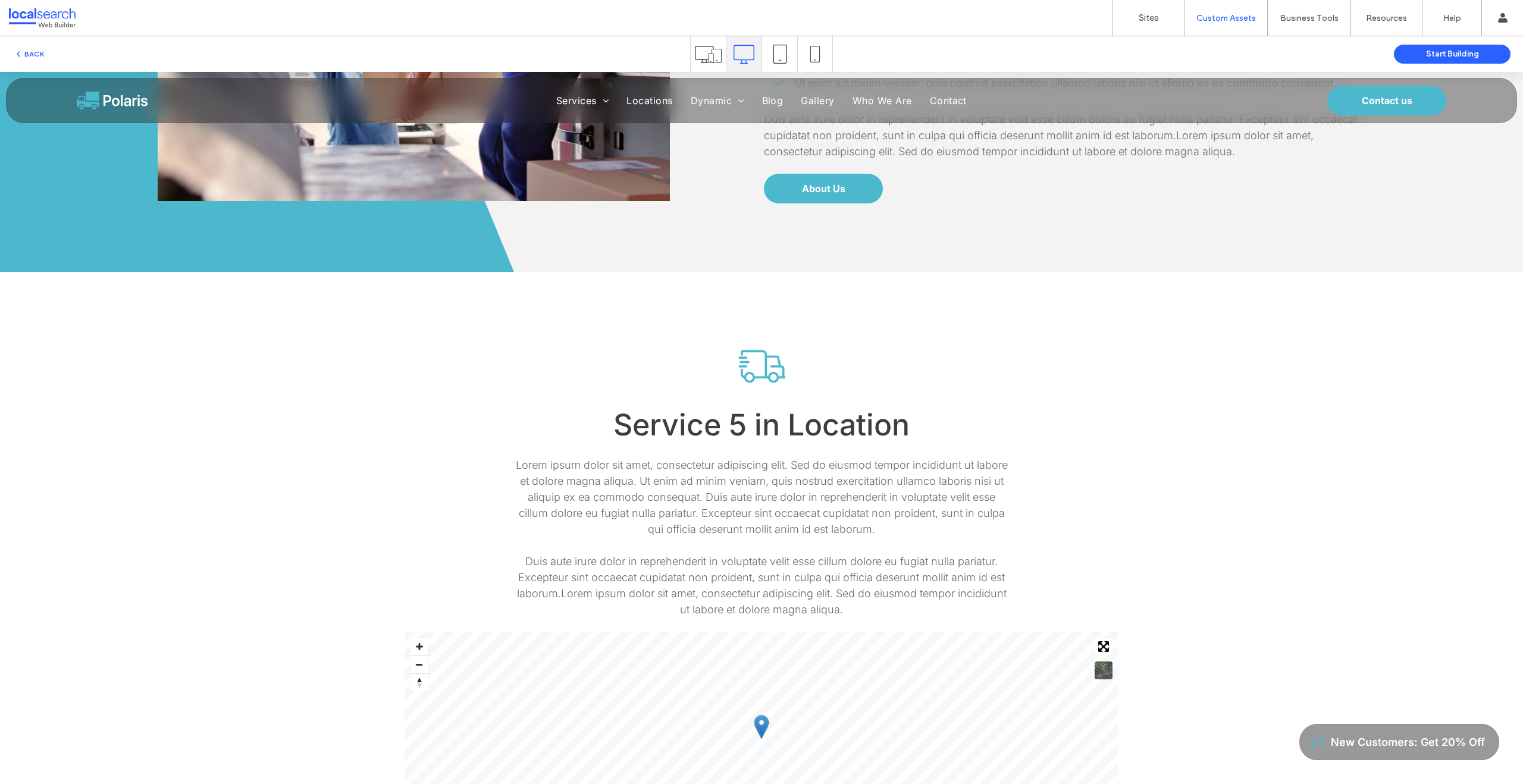 scroll, scrollTop: 2705, scrollLeft: 0, axis: vertical 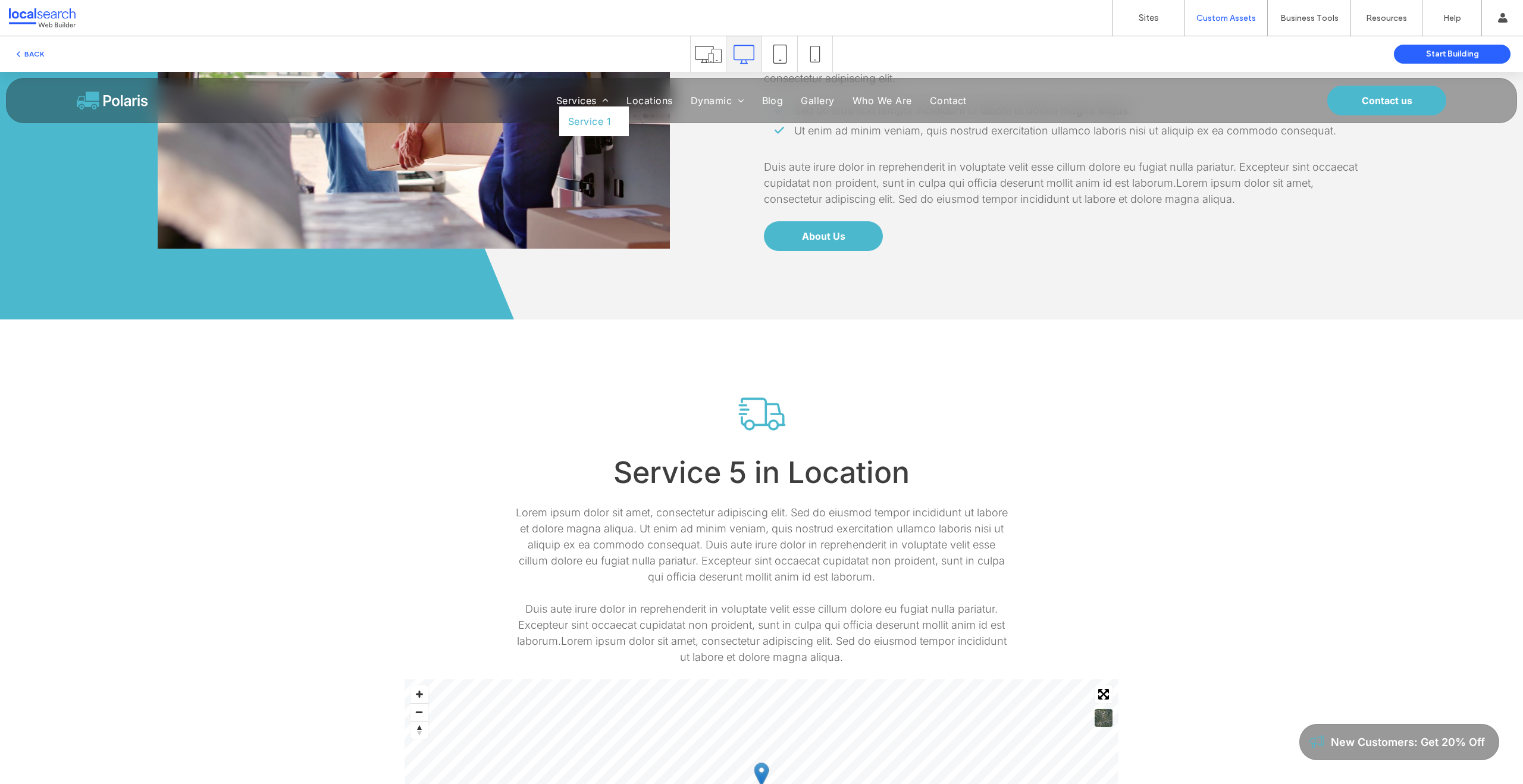 click on "Service 1" at bounding box center [590, 121] 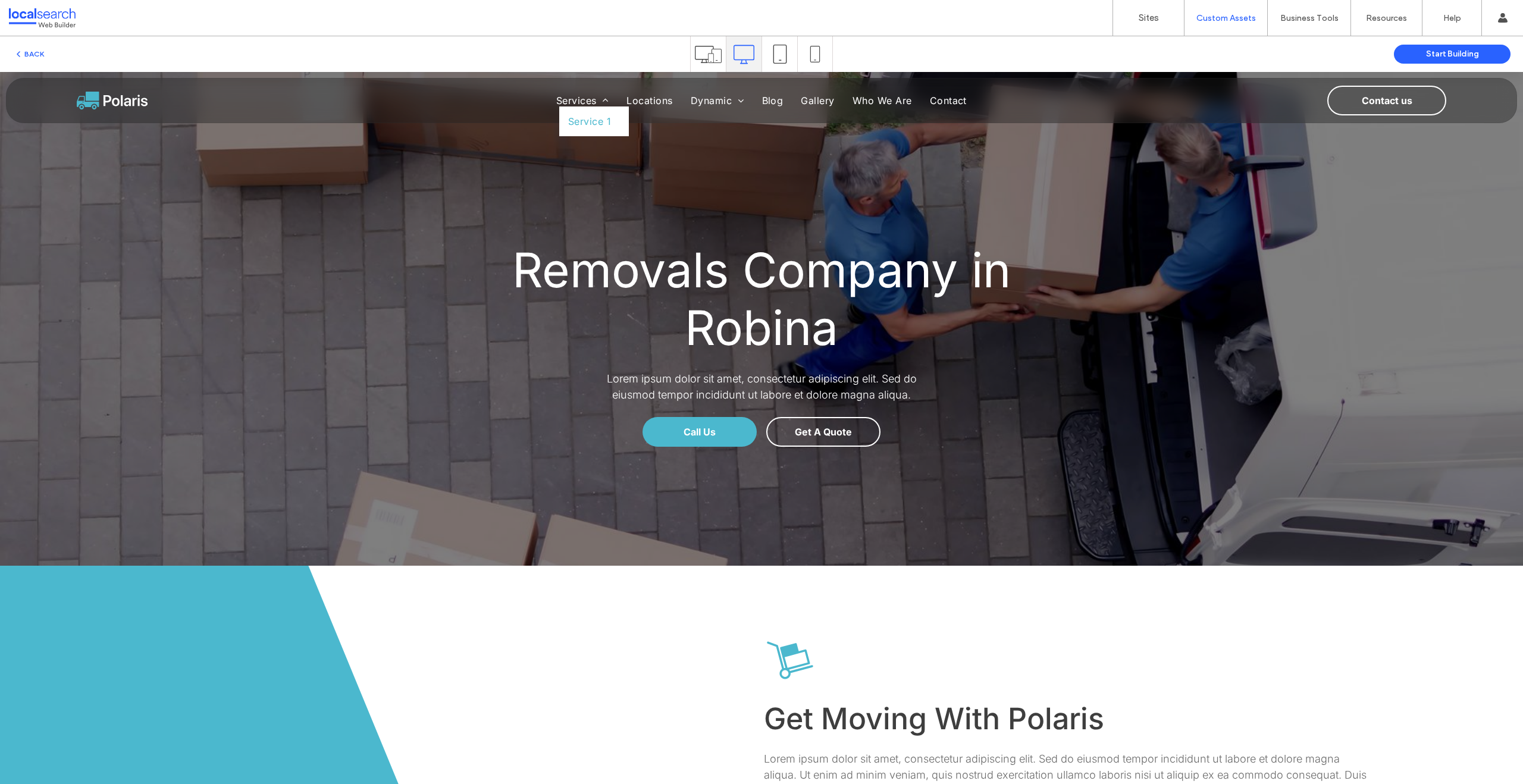 scroll, scrollTop: 0, scrollLeft: 0, axis: both 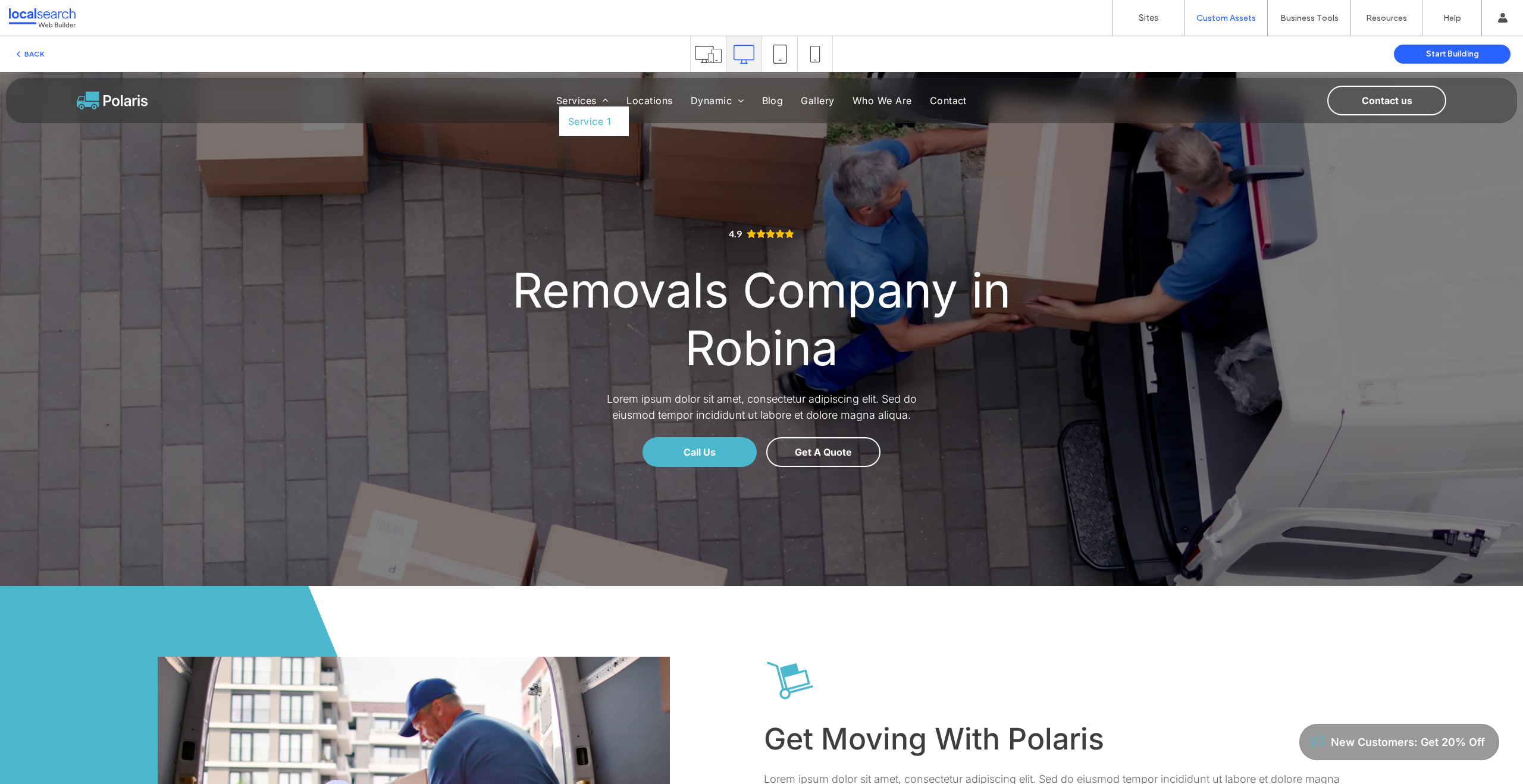 click on "Service 1" at bounding box center (594, 121) 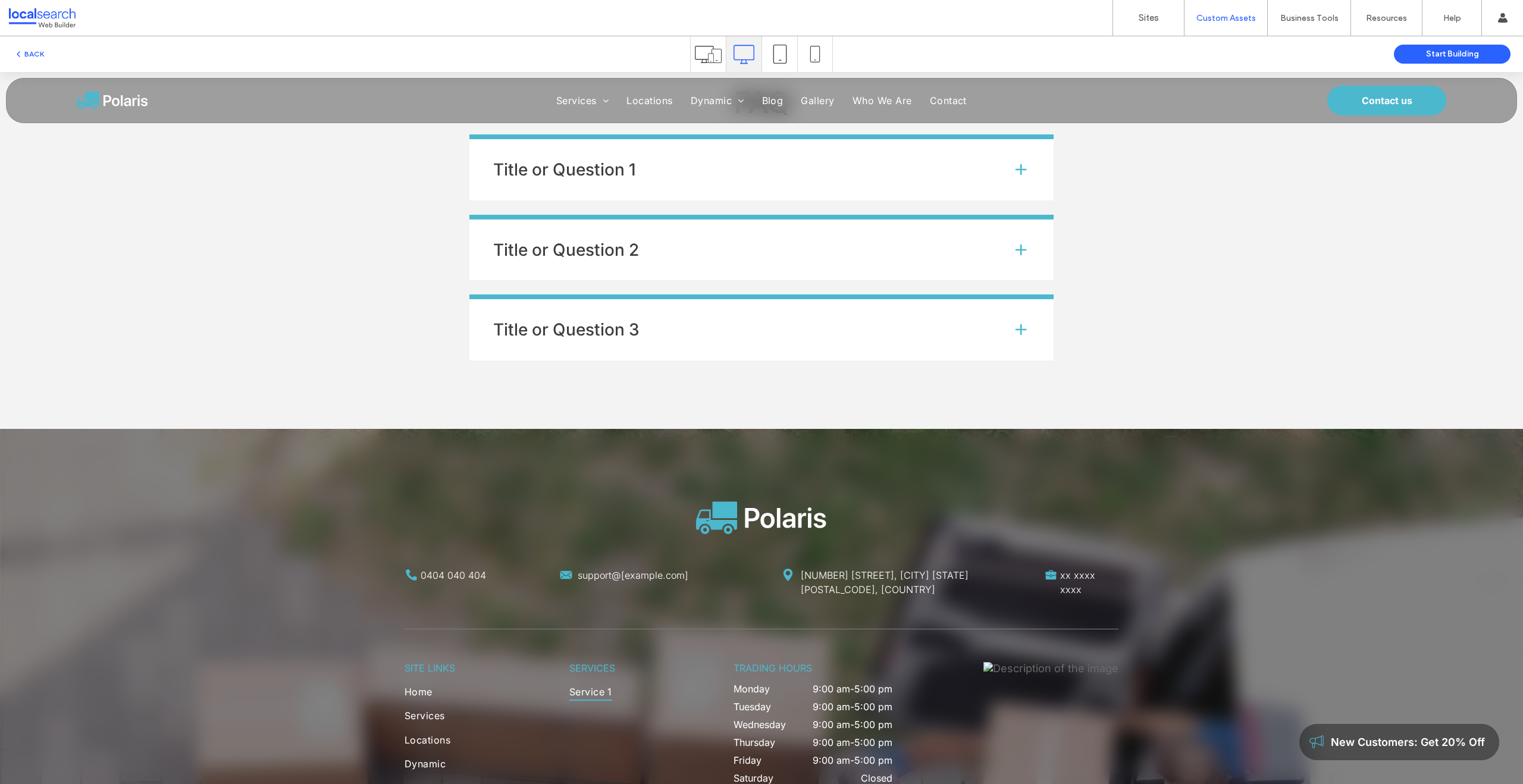 scroll, scrollTop: 2035, scrollLeft: 0, axis: vertical 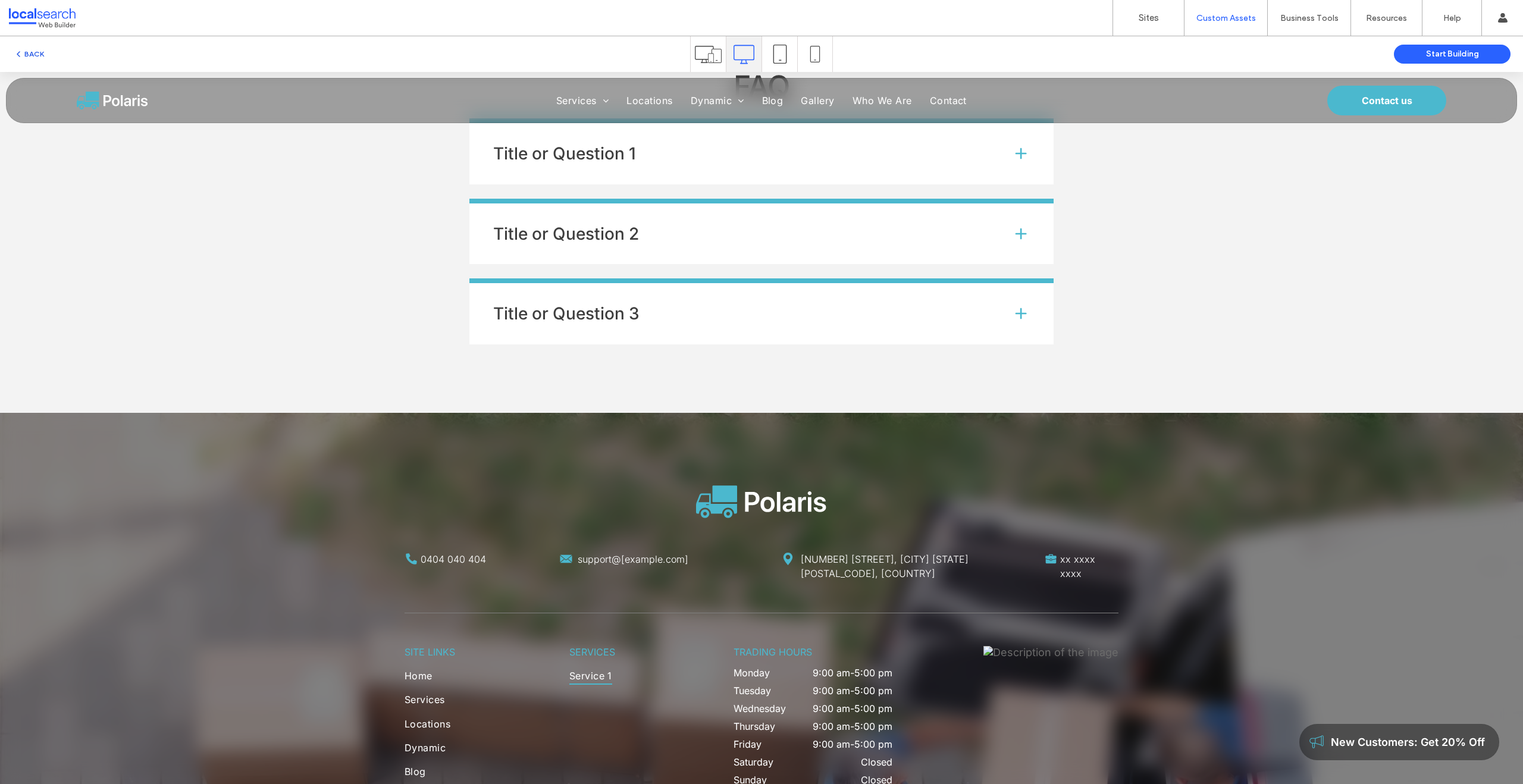 click on "BACK" at bounding box center [29, 54] 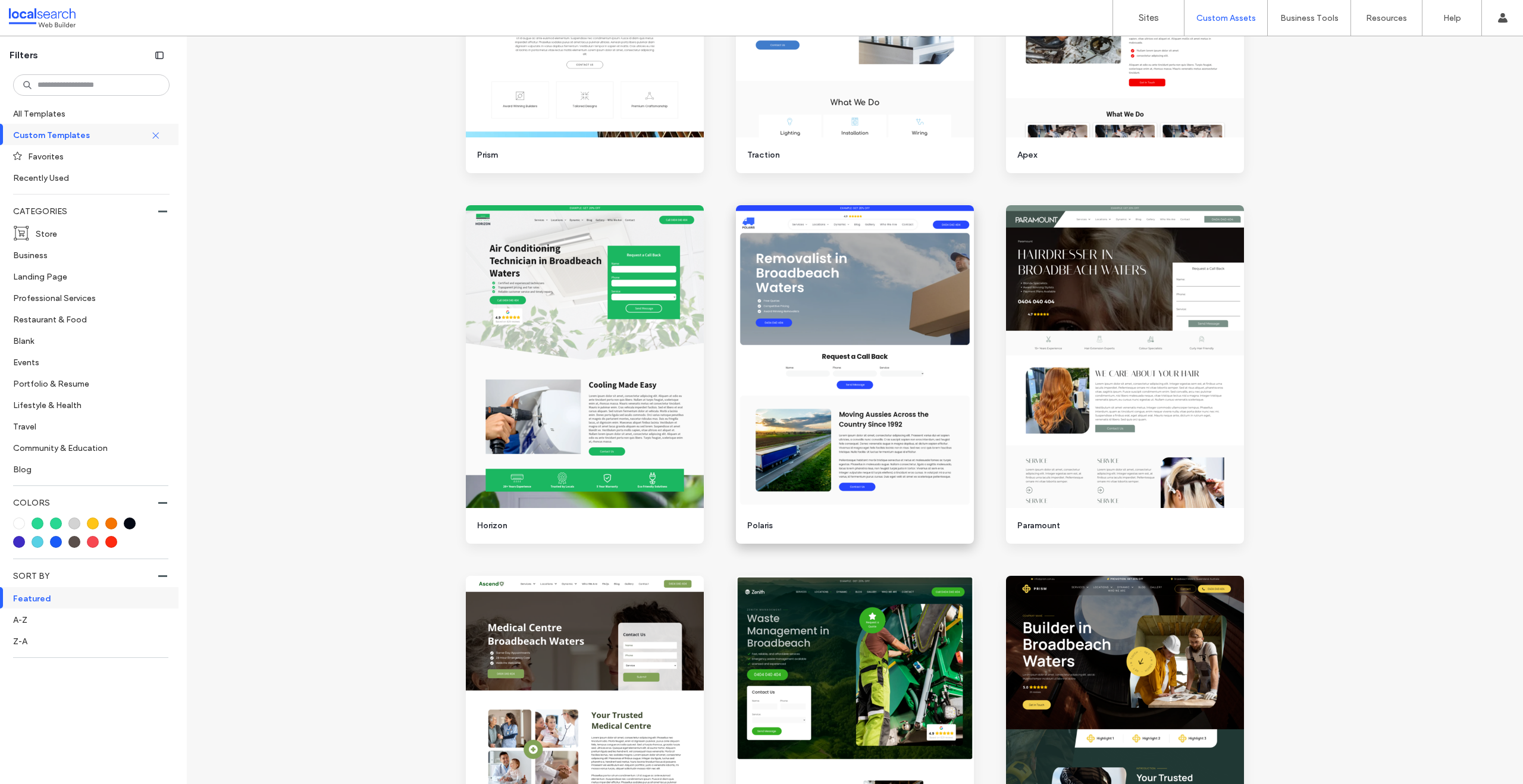 scroll, scrollTop: 749, scrollLeft: 0, axis: vertical 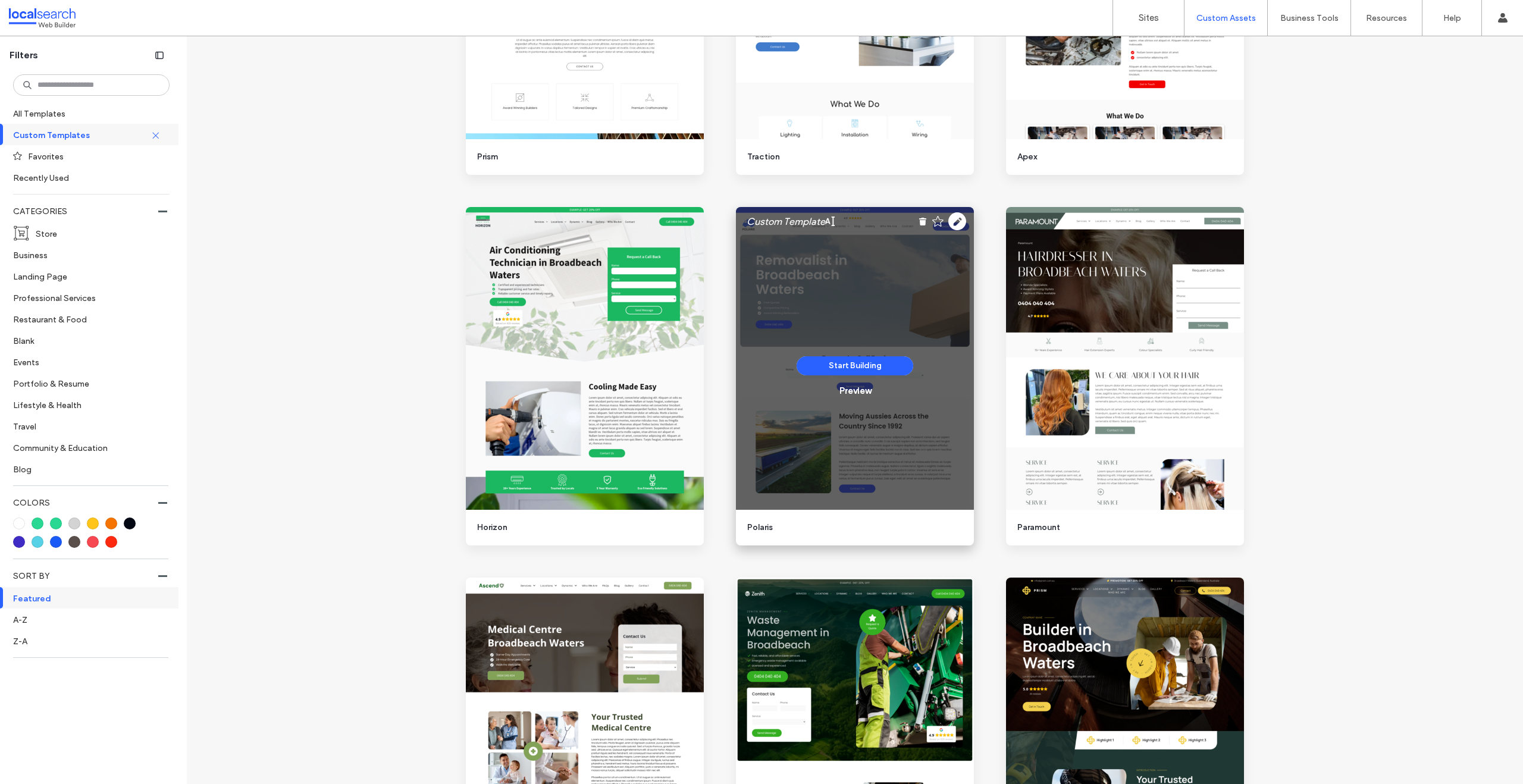 click on "Start Building Preview" at bounding box center [855, 377] 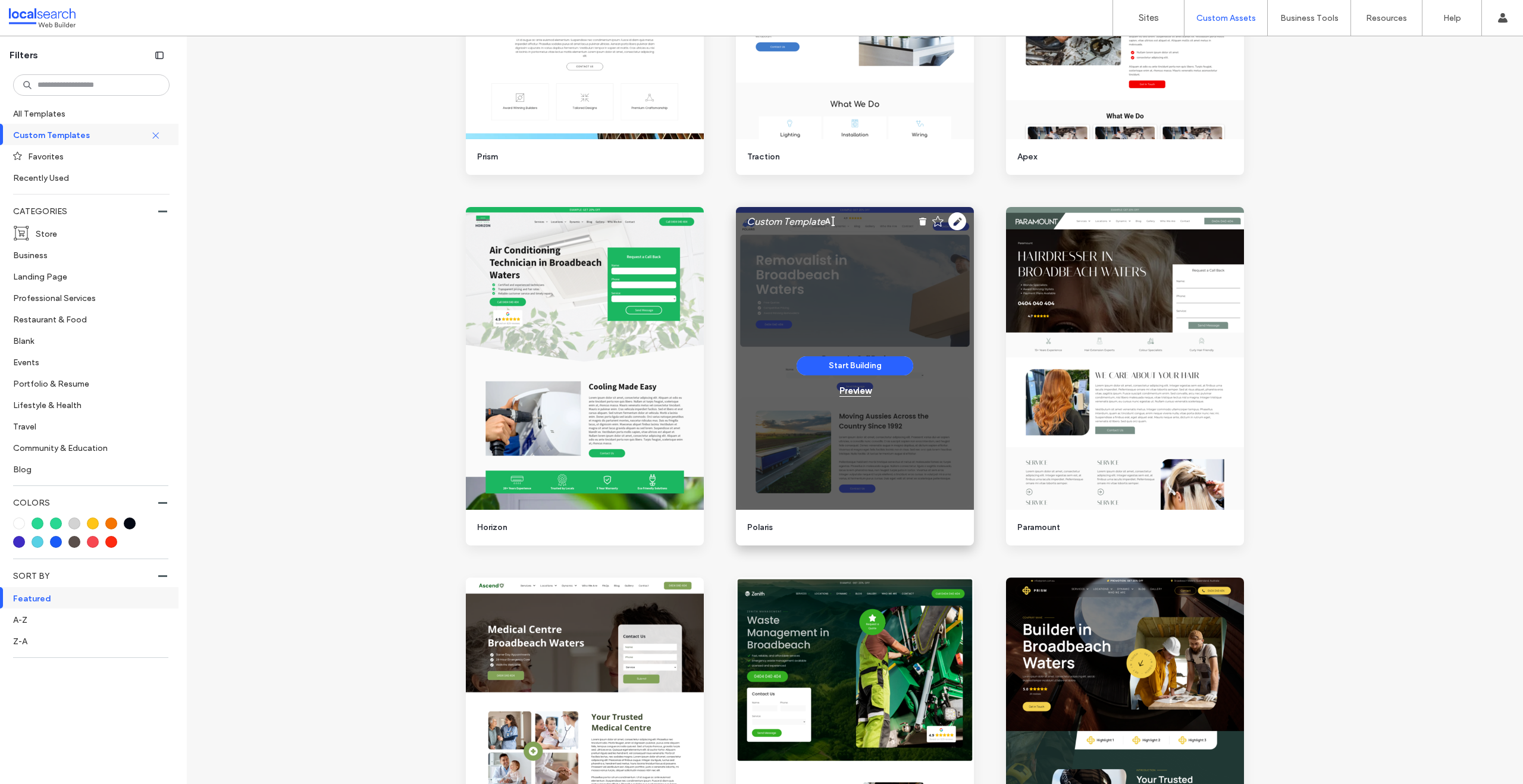 click on "Preview" at bounding box center [855, 391] 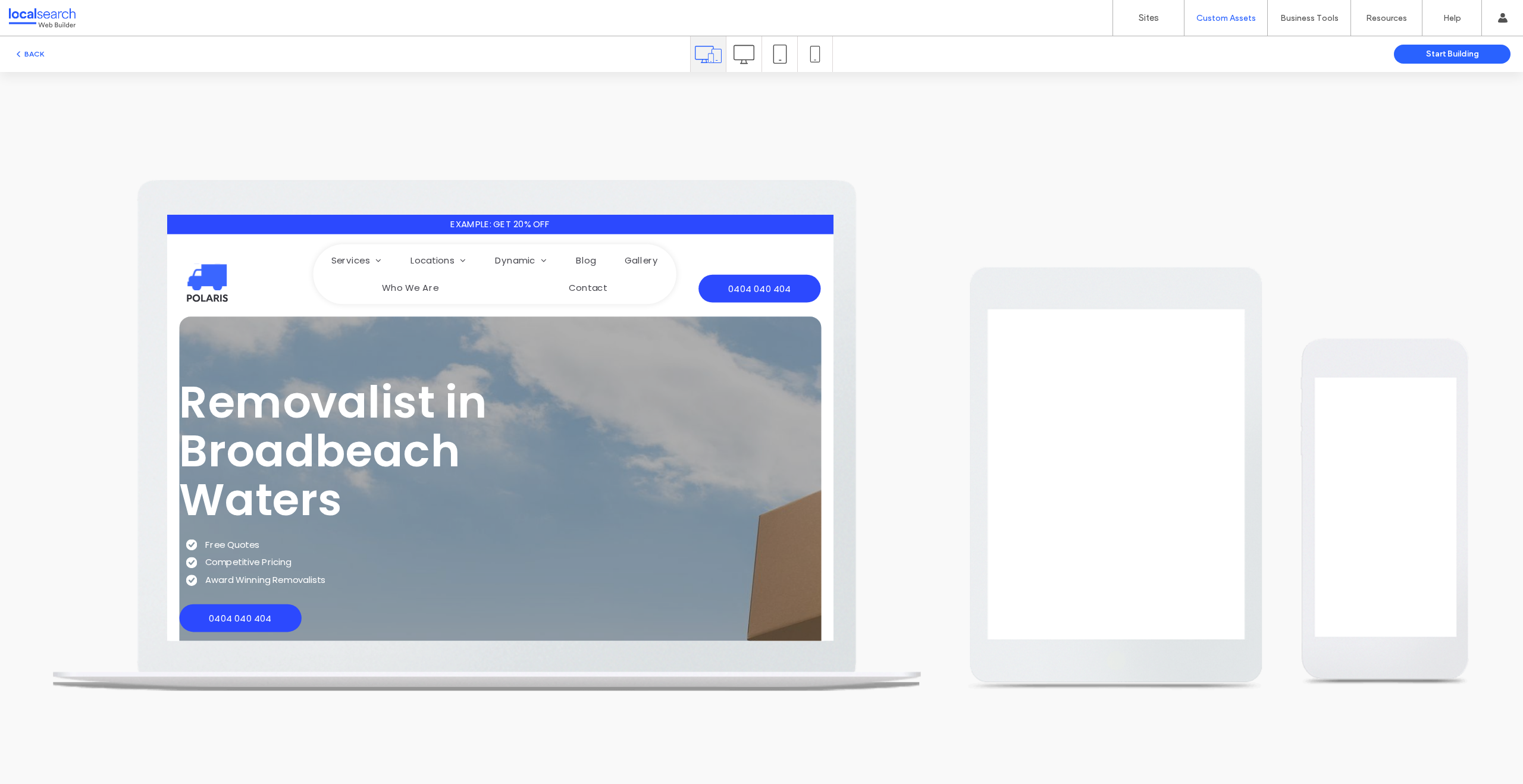 scroll, scrollTop: 0, scrollLeft: 0, axis: both 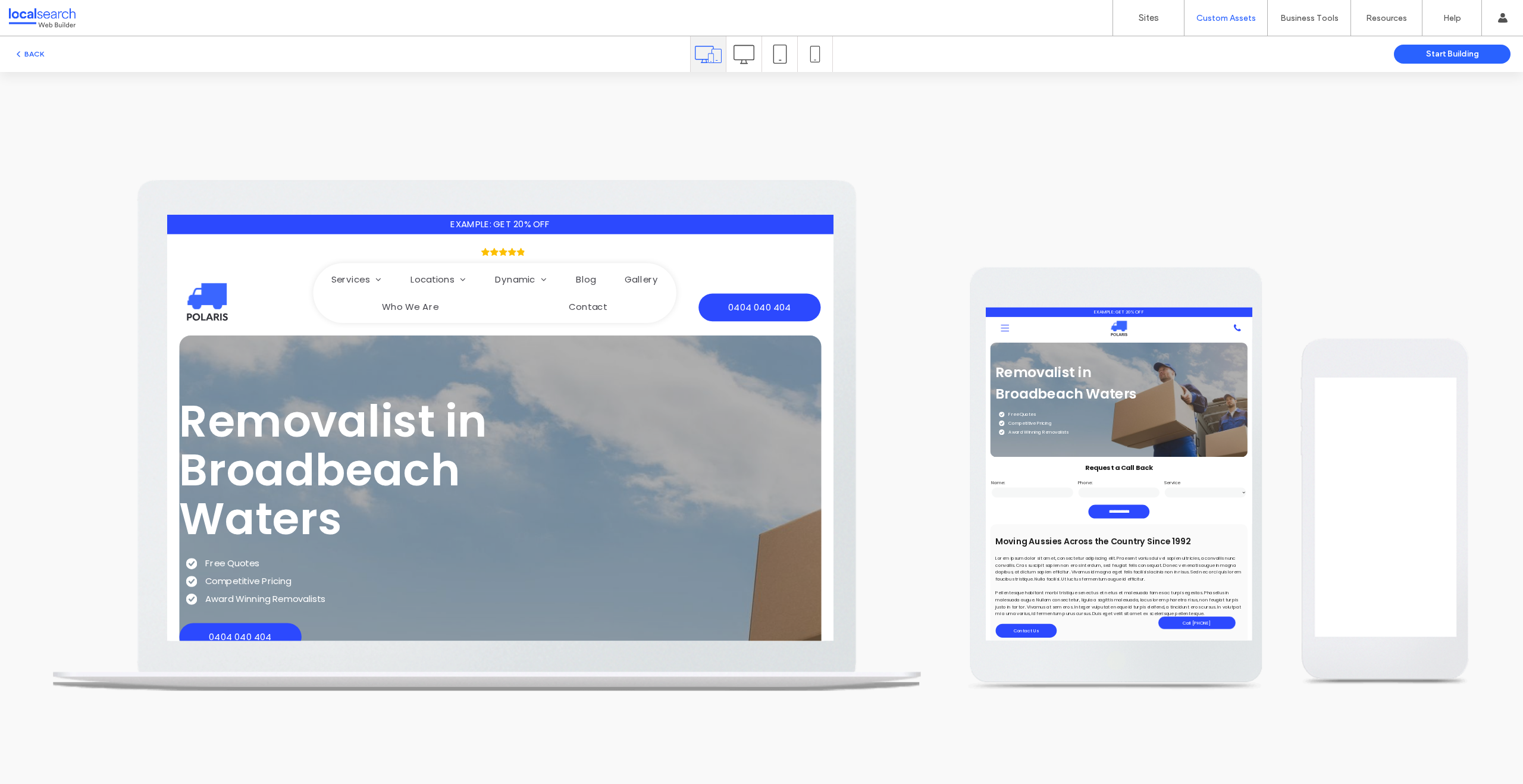 click on "Home
Services
Service 1
Locations
Location 1
Dynamic
Dynamic
Dynamic
Blog
Gallery
Who We Are
Contact" at bounding box center (517, 299) 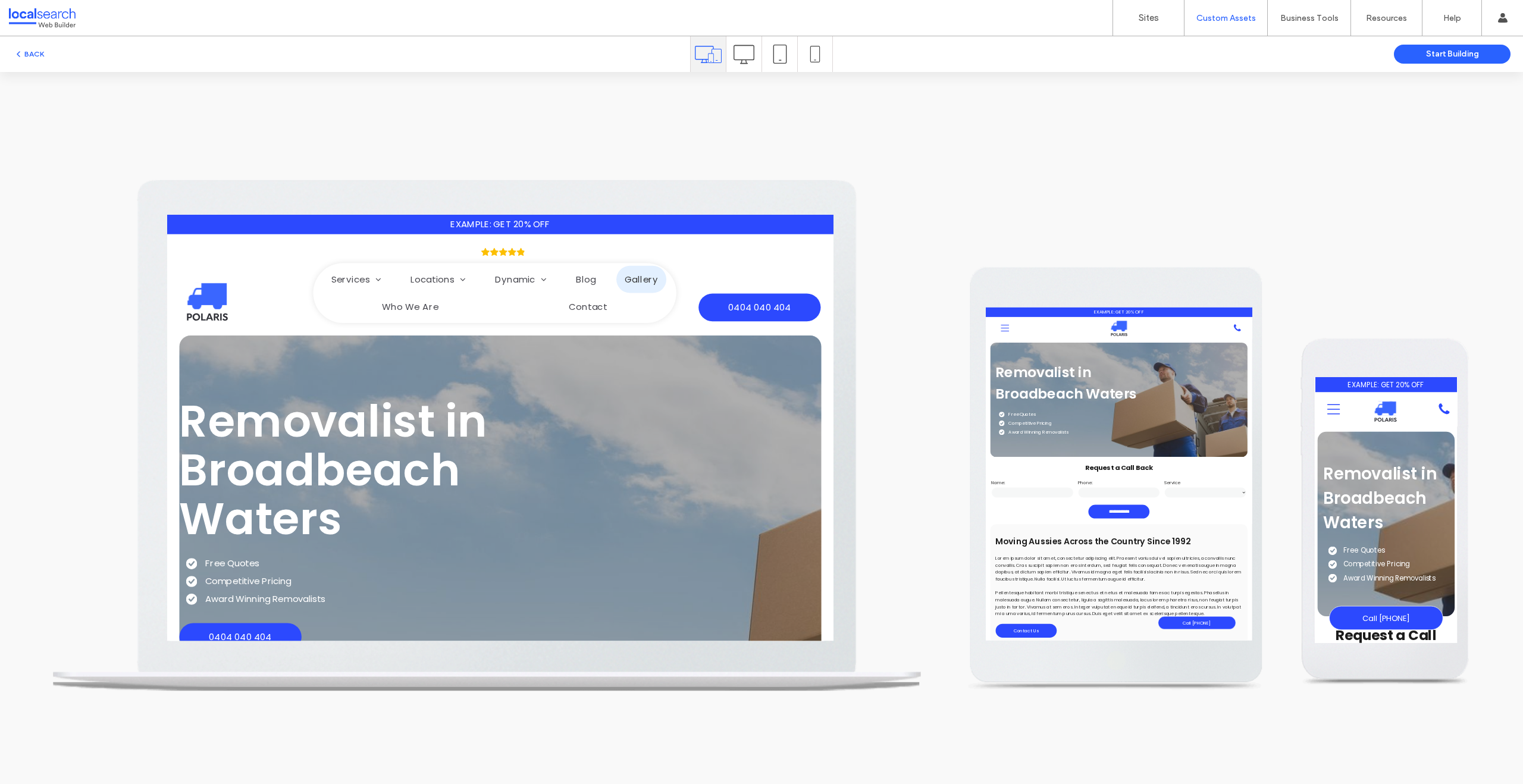 scroll, scrollTop: 0, scrollLeft: 0, axis: both 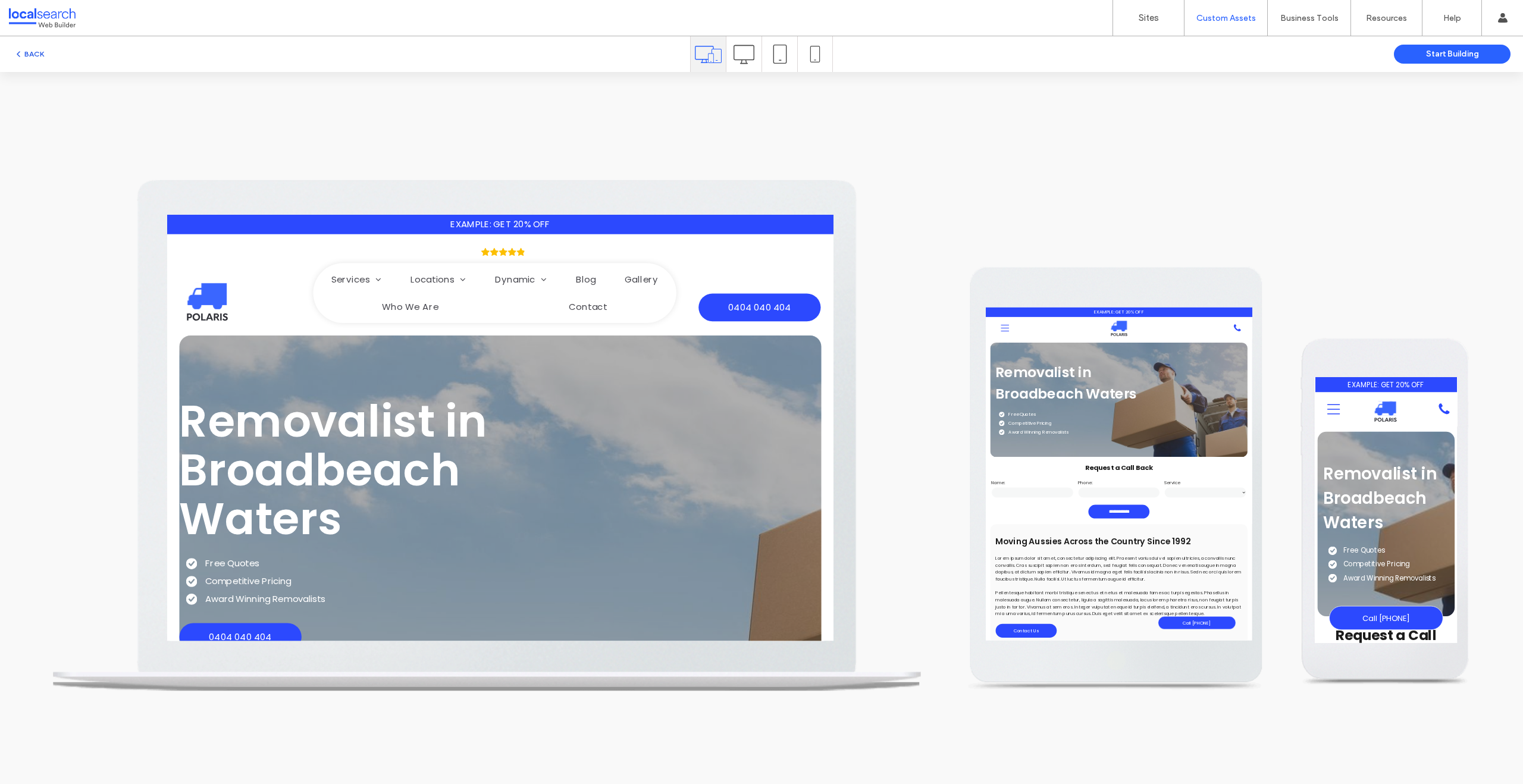 click on "BACK" at bounding box center (29, 54) 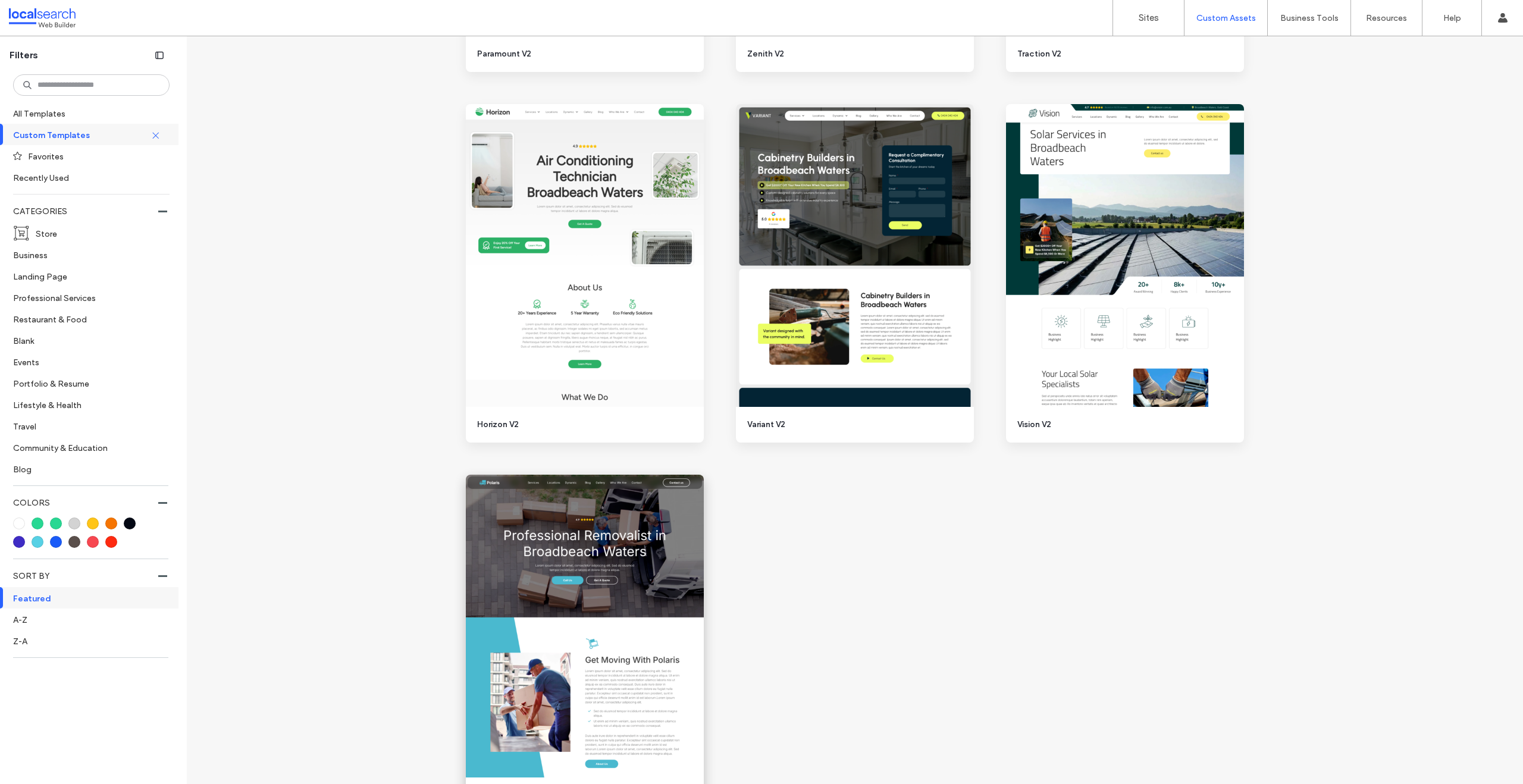 scroll, scrollTop: 2439, scrollLeft: 0, axis: vertical 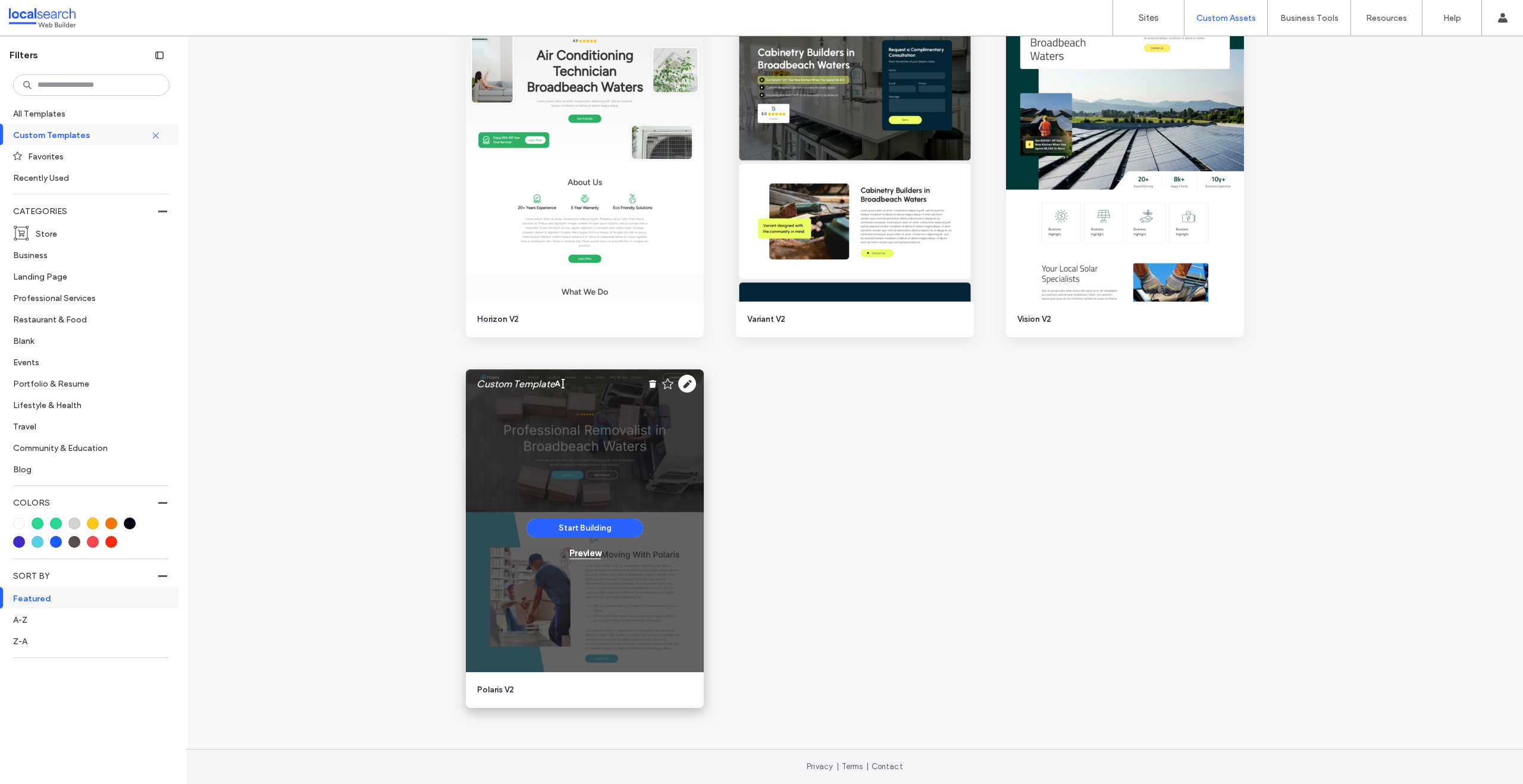 click on "Preview" at bounding box center [585, 553] 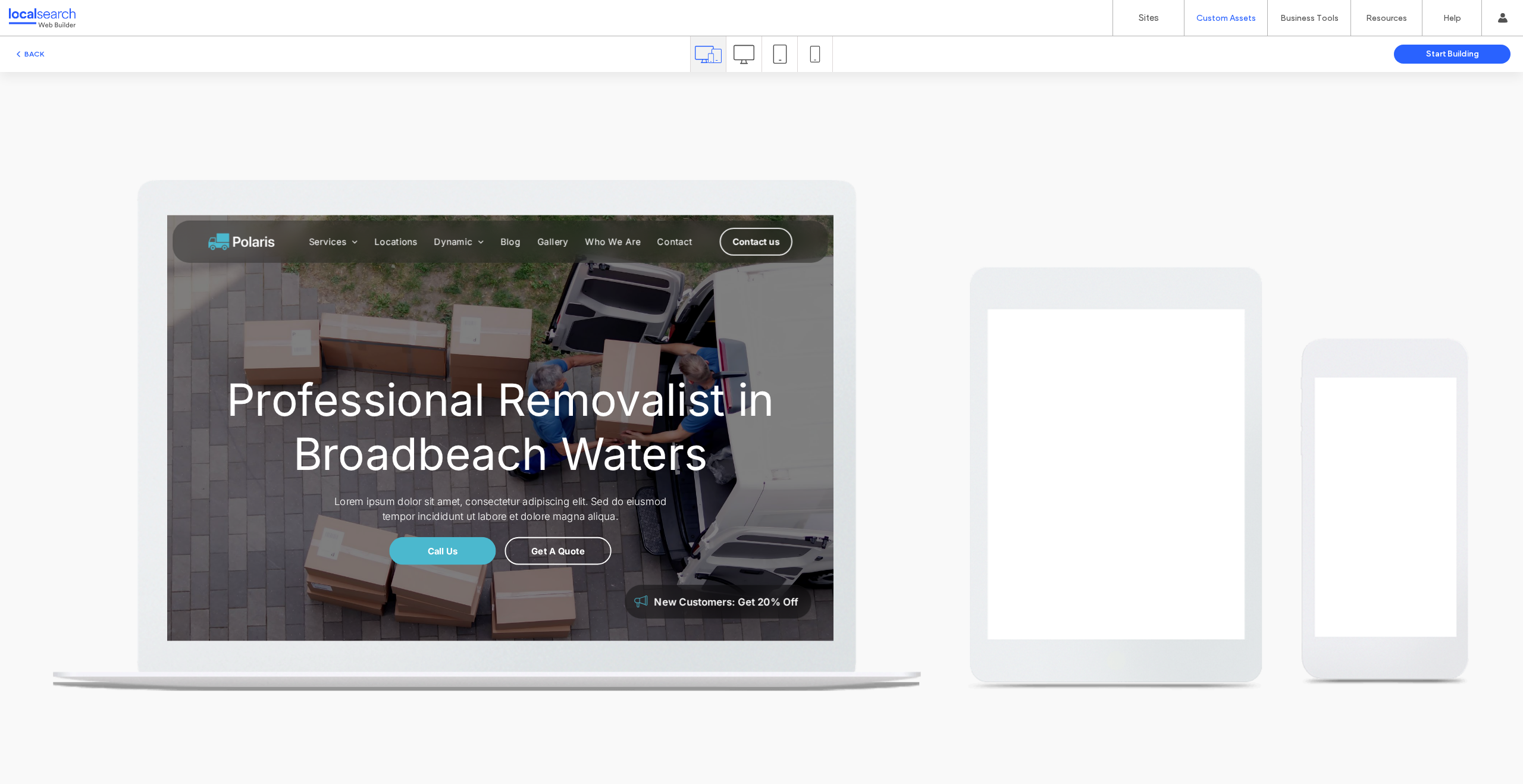 scroll, scrollTop: 0, scrollLeft: 0, axis: both 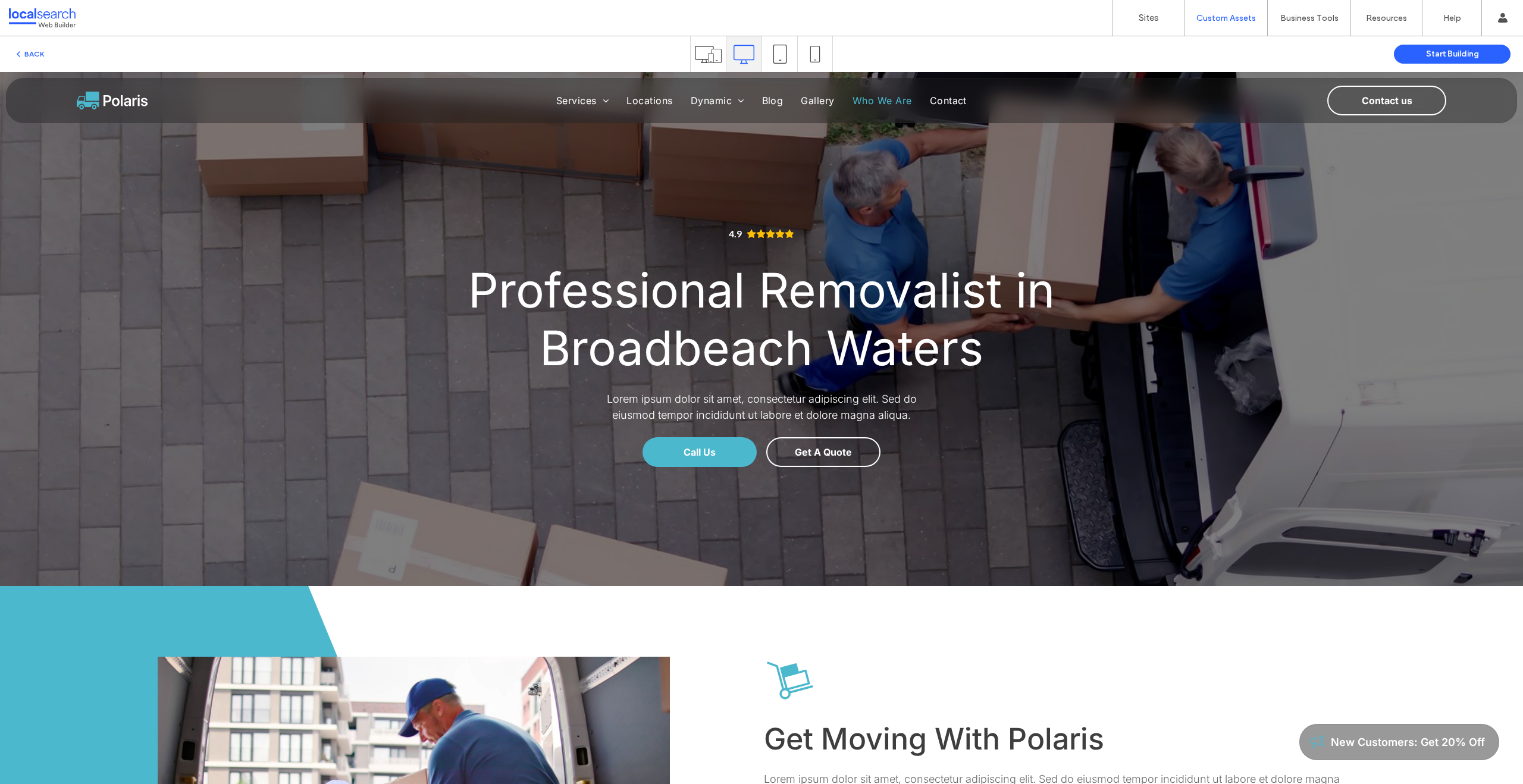 click on "Who We Are" at bounding box center (882, 101) 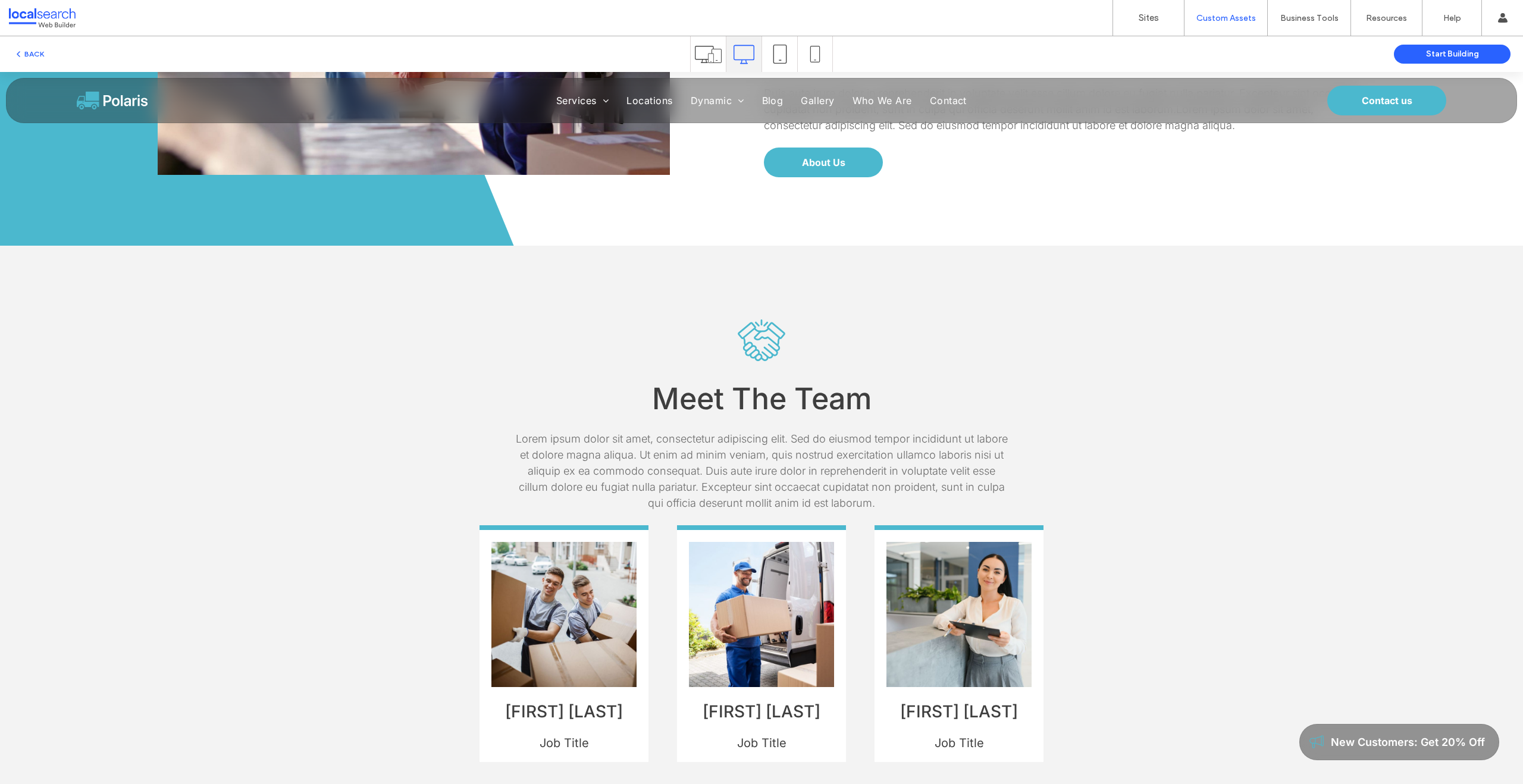 scroll, scrollTop: 738, scrollLeft: 0, axis: vertical 